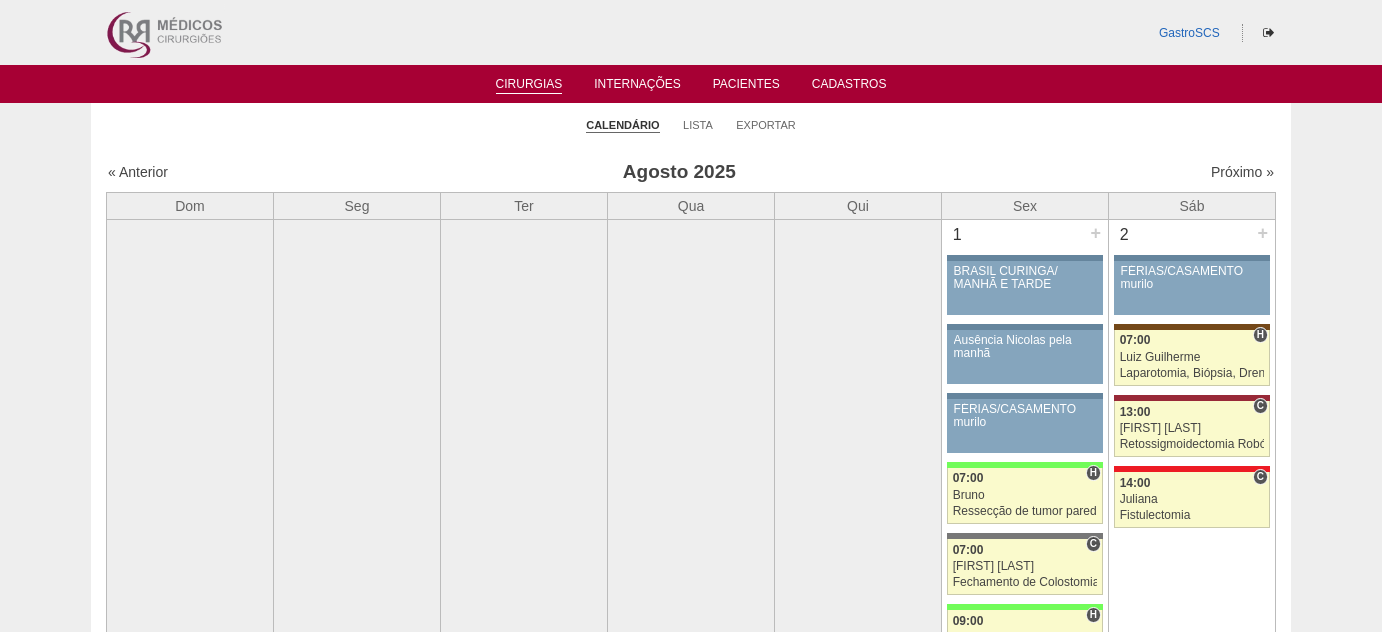 scroll, scrollTop: 3727, scrollLeft: 0, axis: vertical 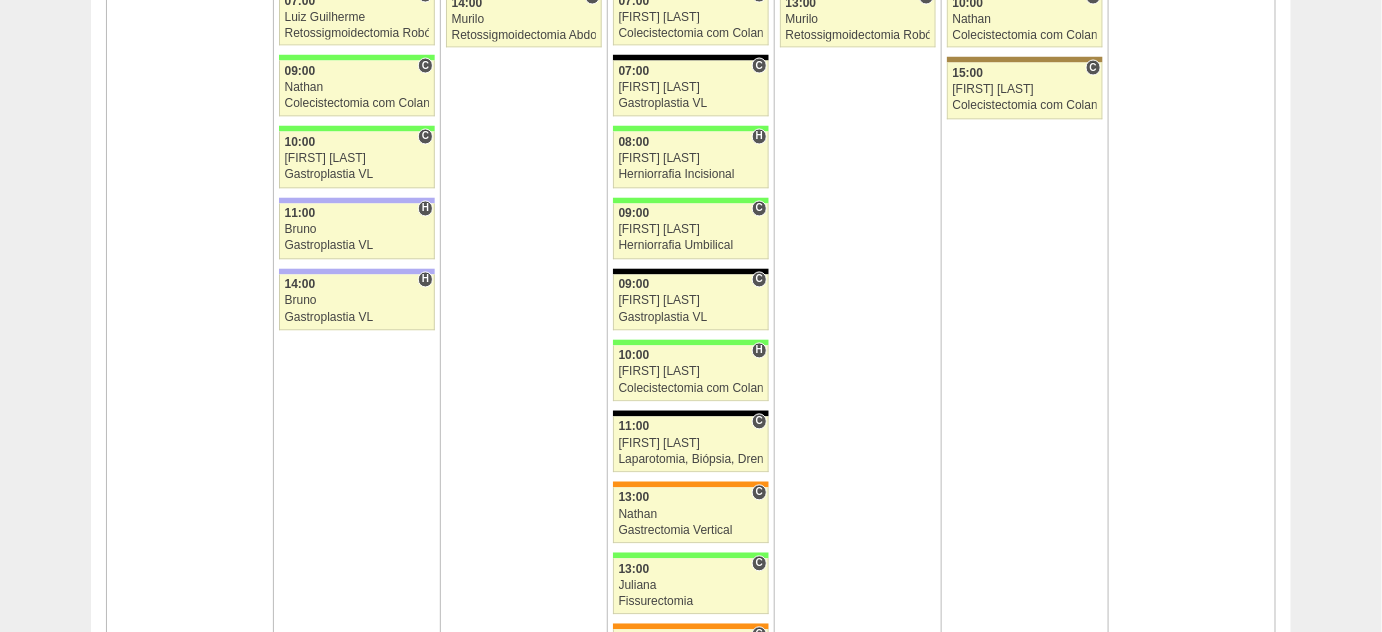 click on "Calendário
Lista
Exportar
Cirurgias
« Anterior
Agosto 2025
Próximo »
Dom
Seg
Ter
Qua
Qui" at bounding box center (691, -436) 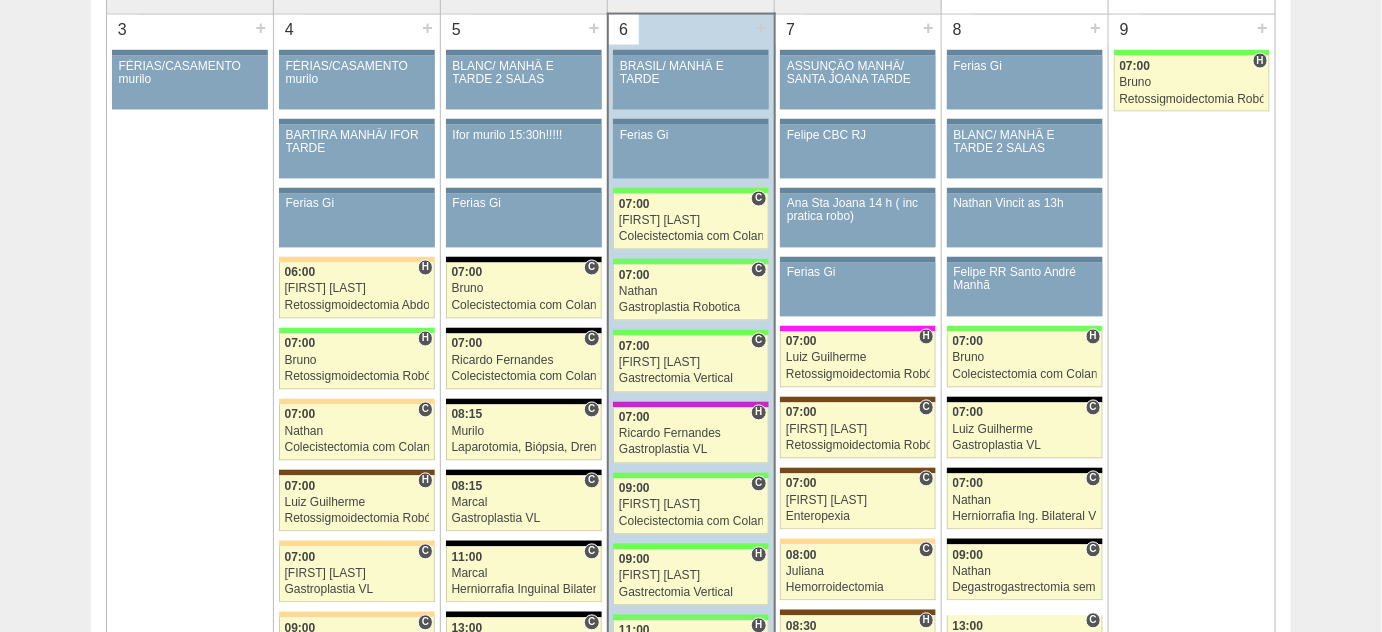 scroll, scrollTop: 1090, scrollLeft: 0, axis: vertical 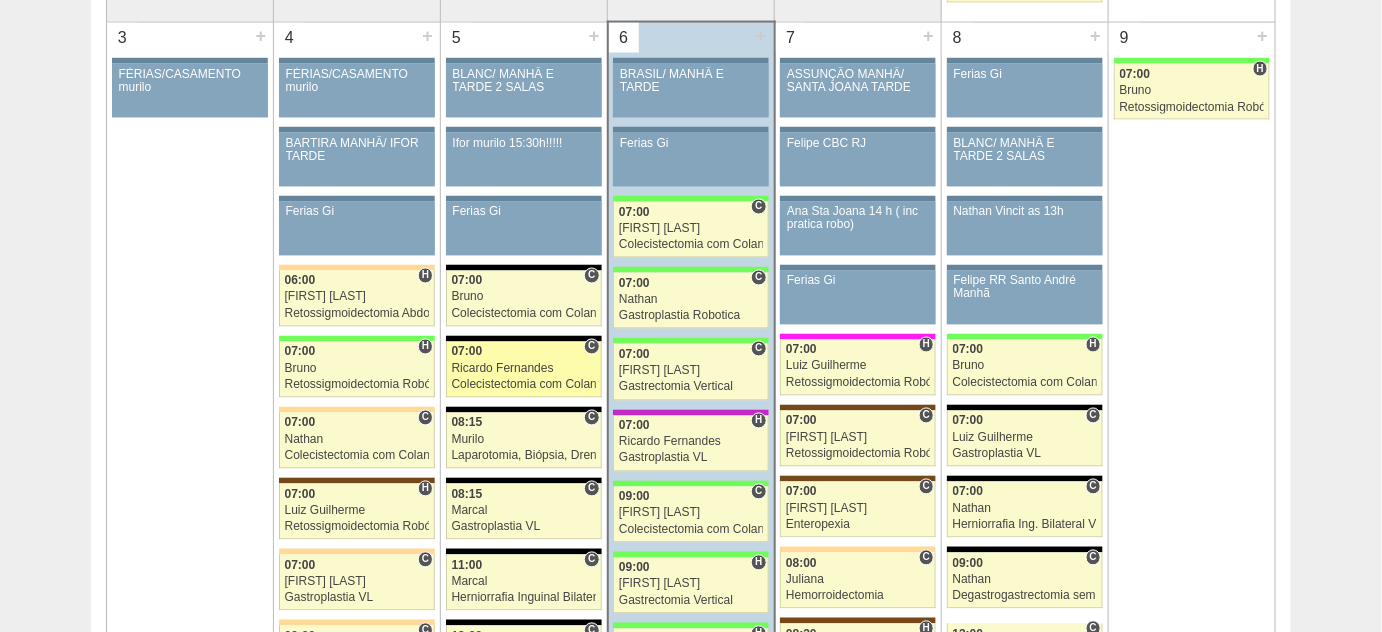 click on "Ricardo Fernandes" at bounding box center [524, 369] 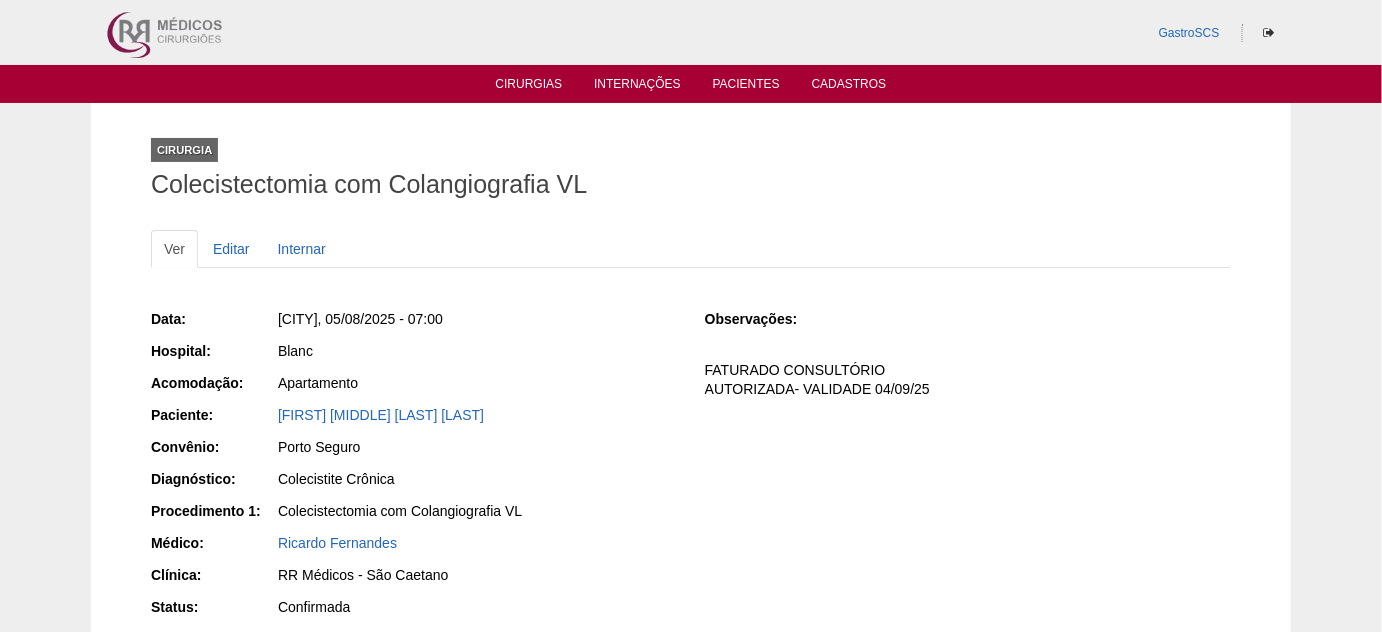 scroll, scrollTop: 90, scrollLeft: 0, axis: vertical 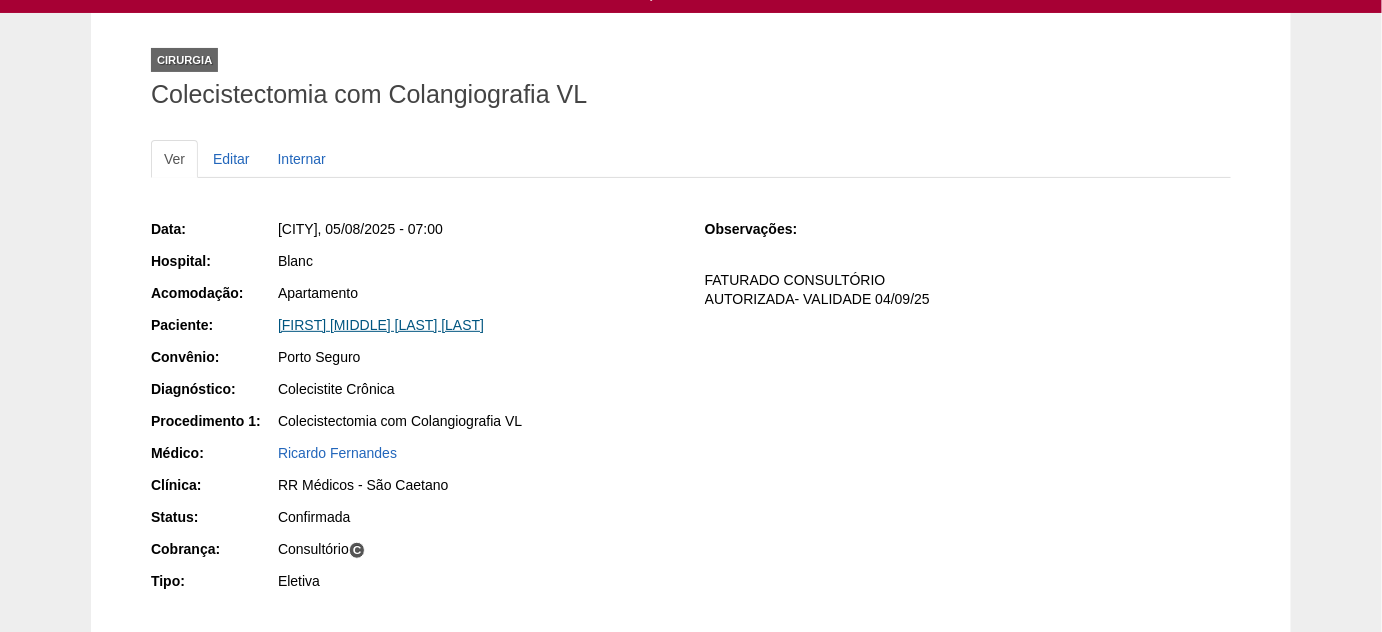 click on "[FIRST] [MIDDLE] [LAST] [LAST]" at bounding box center (381, 325) 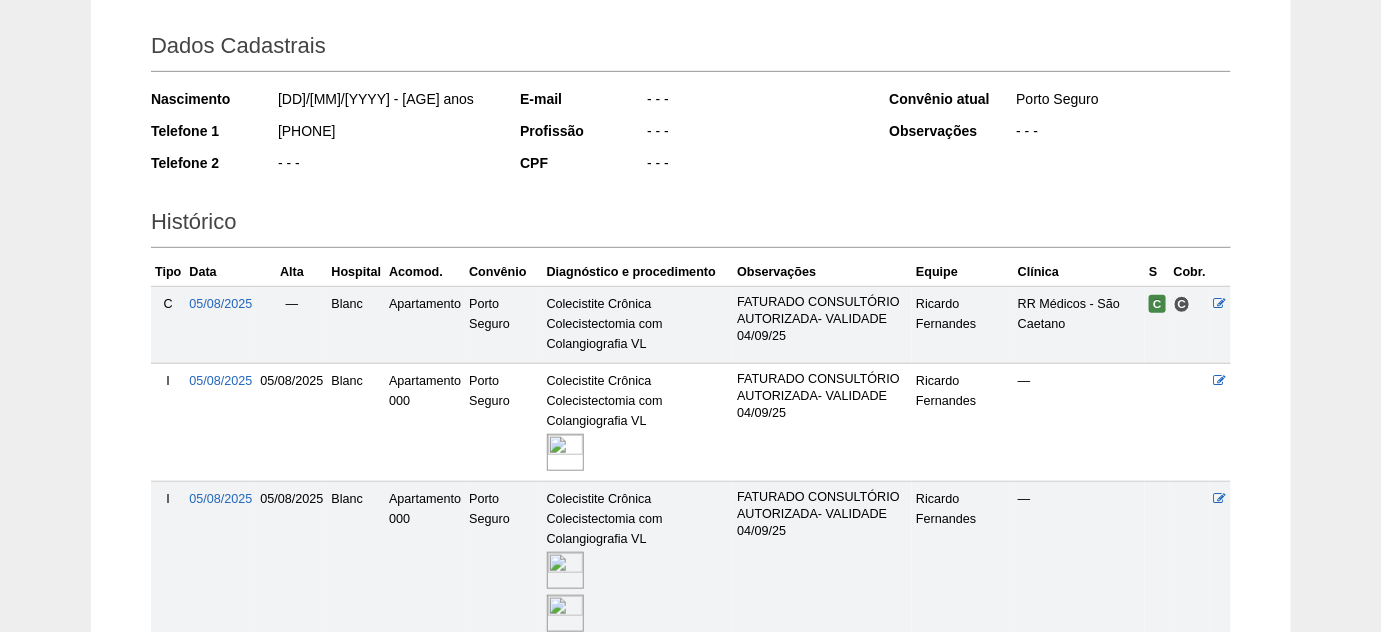 scroll, scrollTop: 449, scrollLeft: 0, axis: vertical 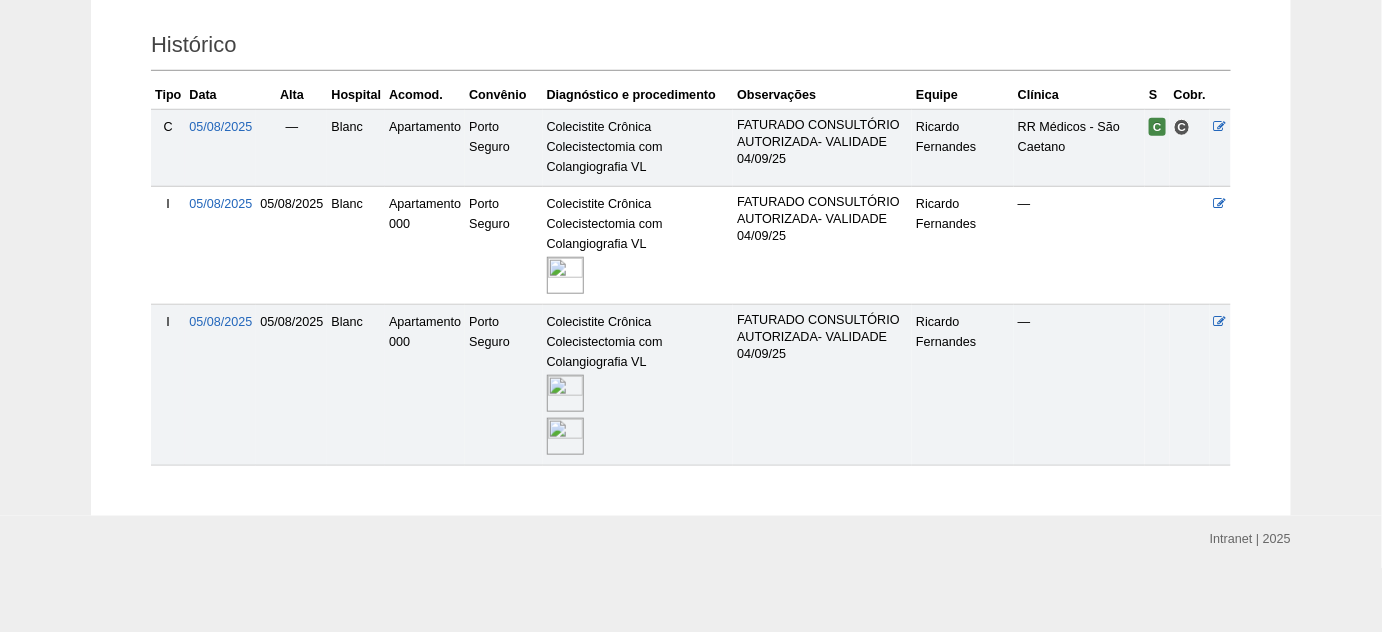 click at bounding box center [565, 393] 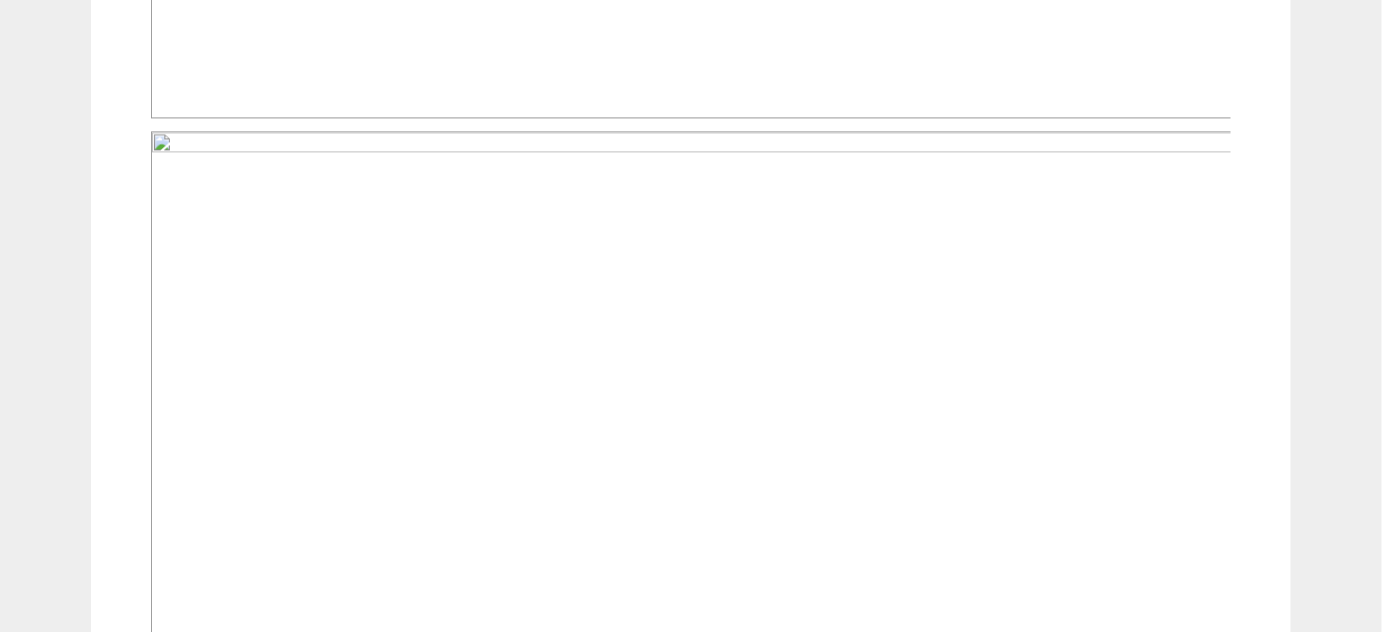 scroll, scrollTop: 1454, scrollLeft: 0, axis: vertical 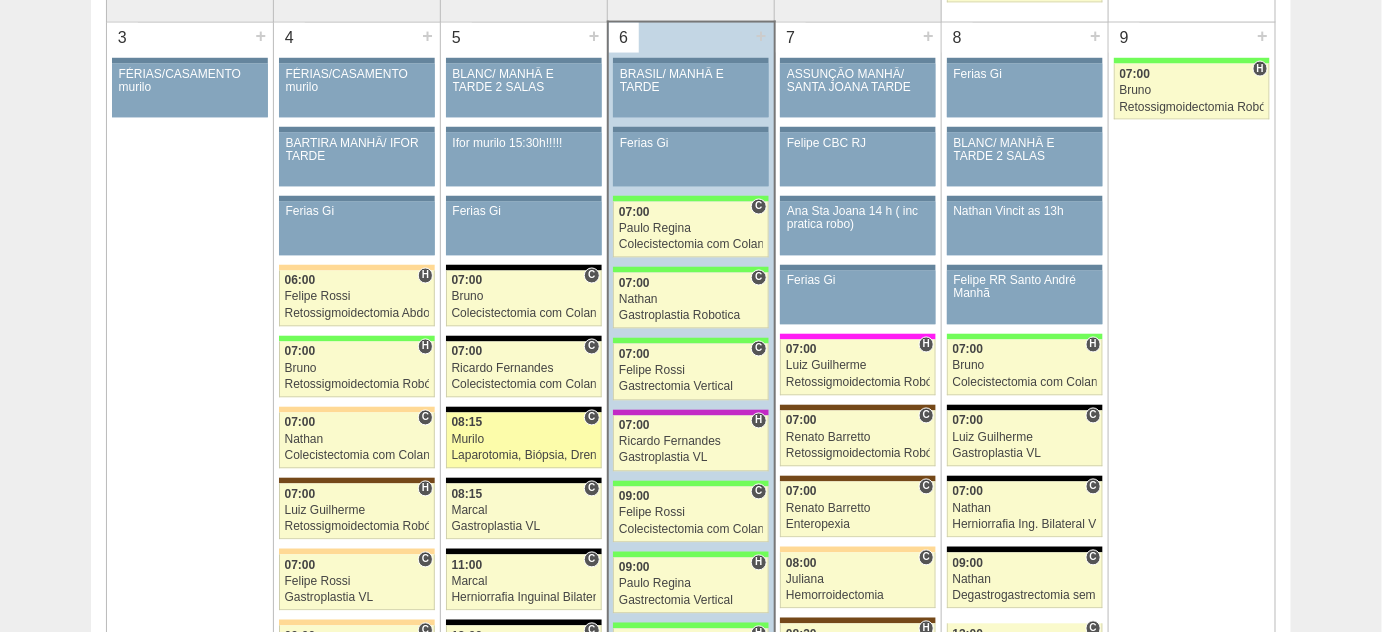click on "Laparotomia, Biópsia, Drenagem, Bridas VL" at bounding box center [524, 456] 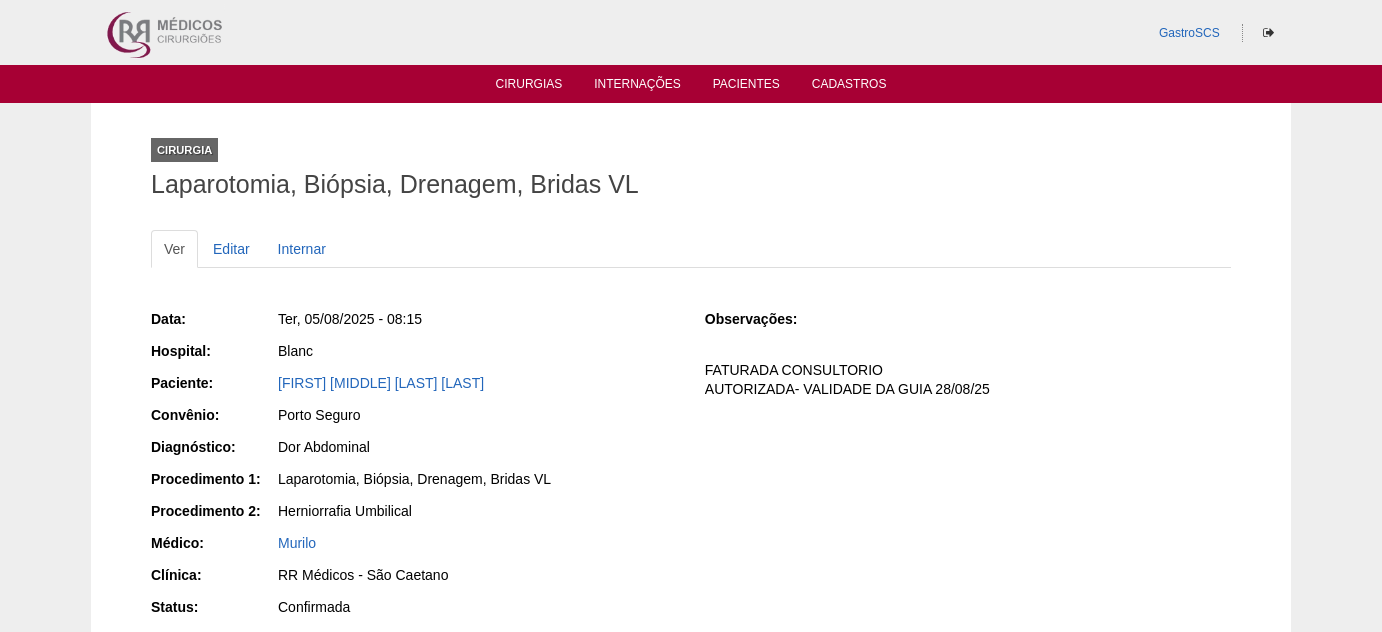 scroll, scrollTop: 0, scrollLeft: 0, axis: both 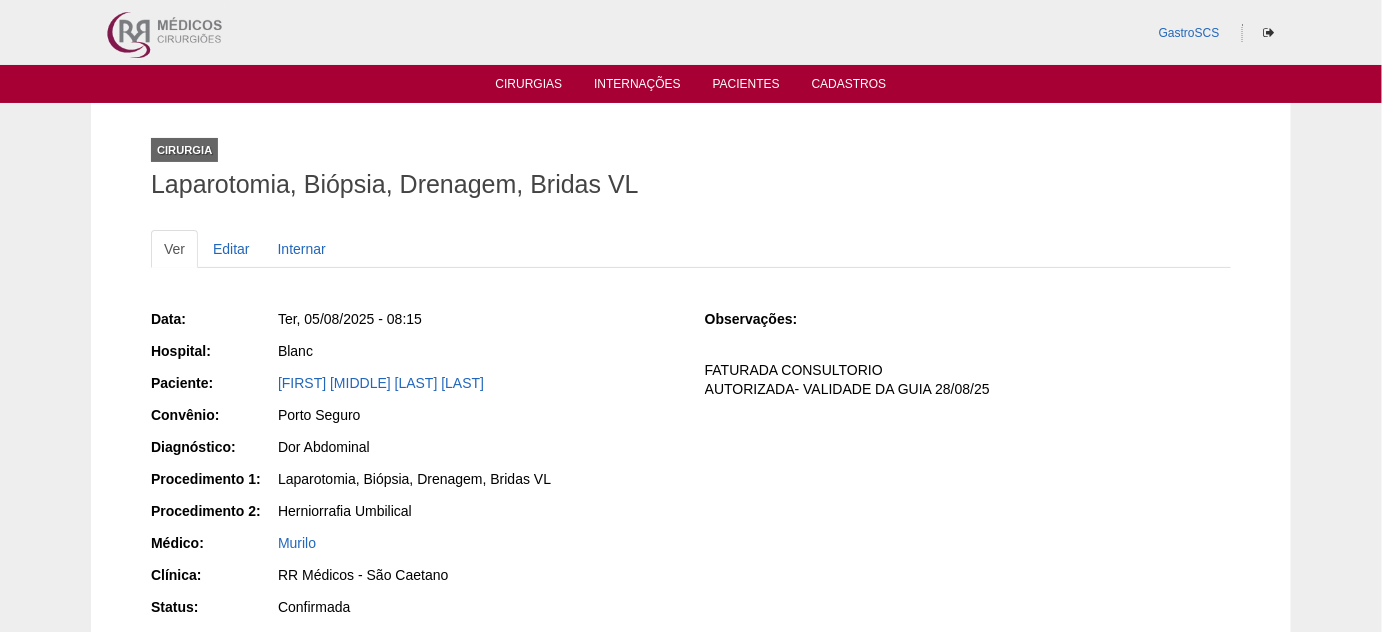 click on "[FIRST] [MIDDLE] [LAST] [LAST]" at bounding box center [477, 383] 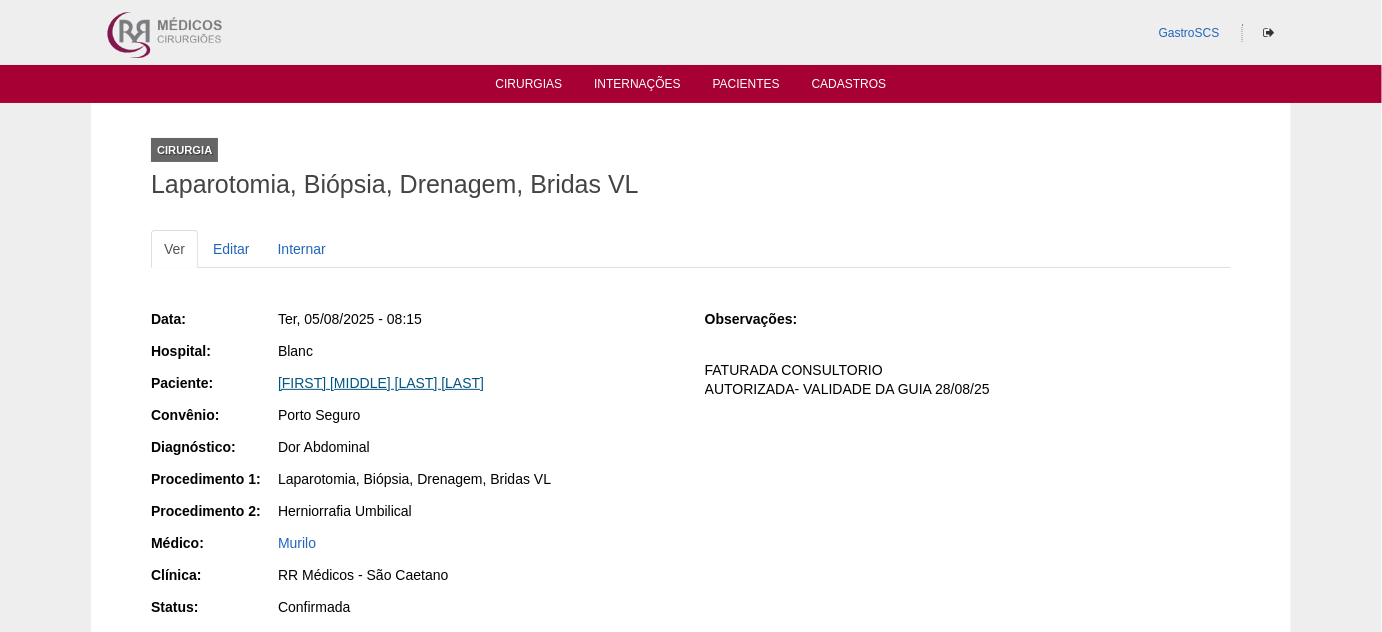 click on "[FIRST] [MIDDLE] [LAST] [LAST]" at bounding box center [381, 383] 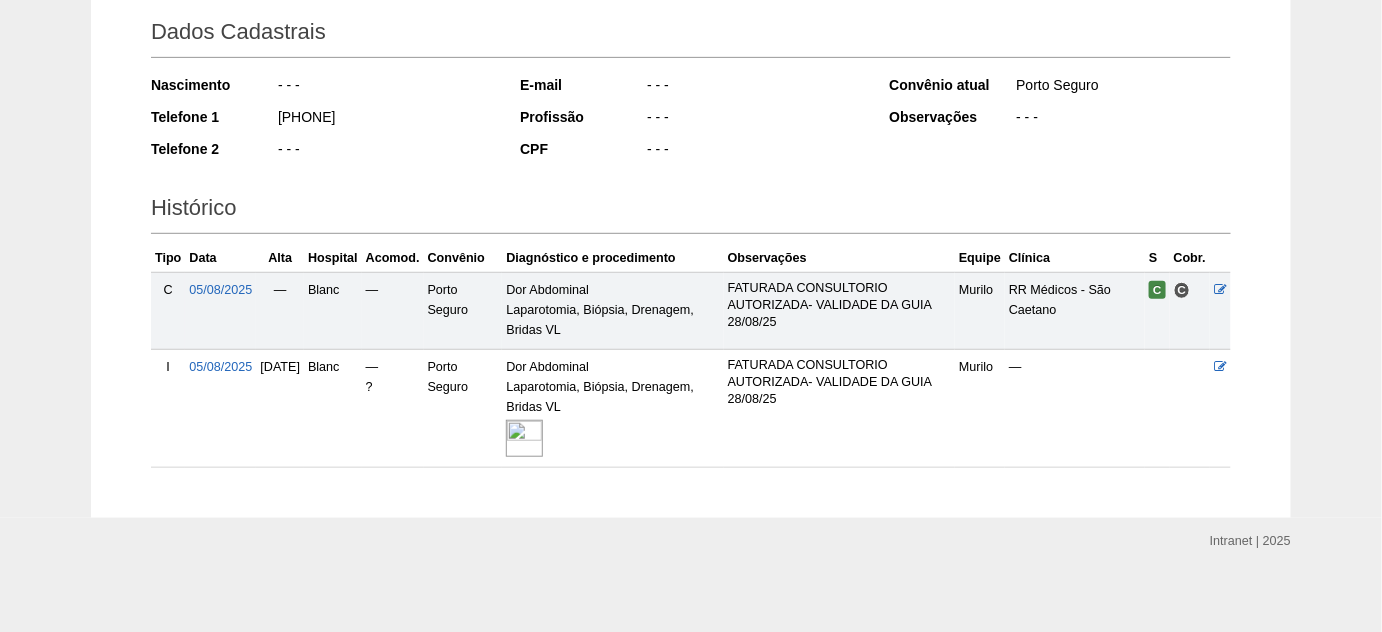 scroll, scrollTop: 290, scrollLeft: 0, axis: vertical 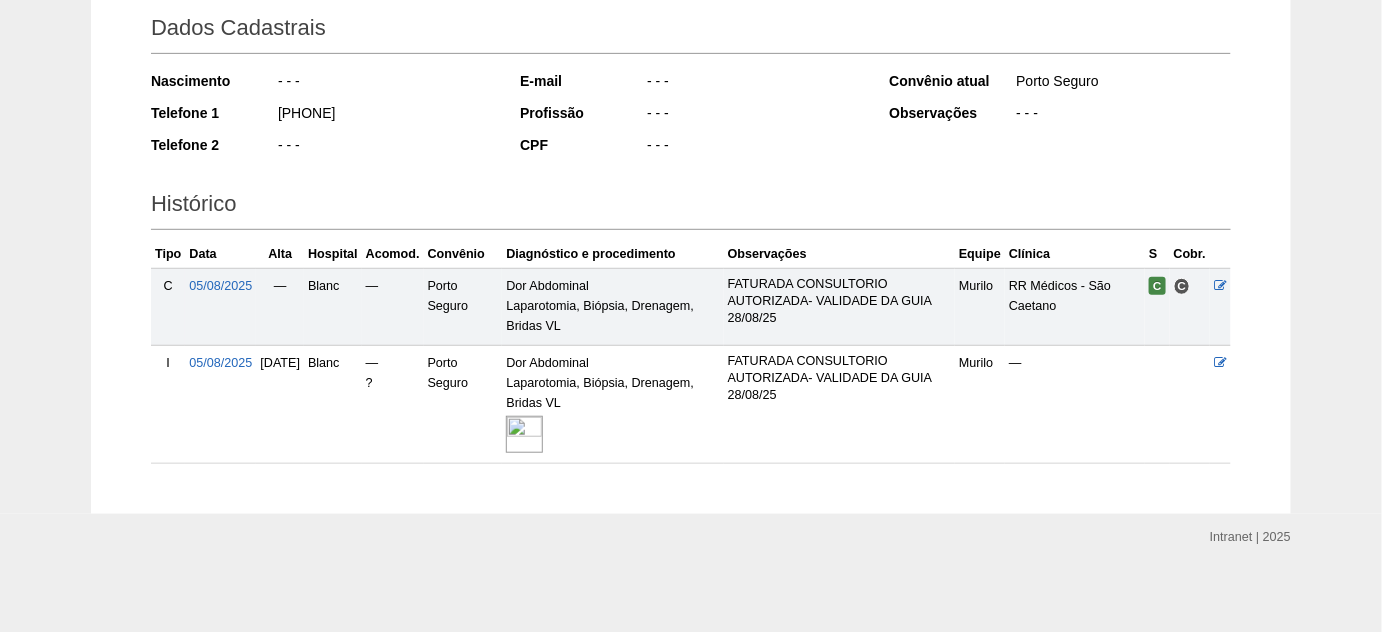 click at bounding box center (524, 434) 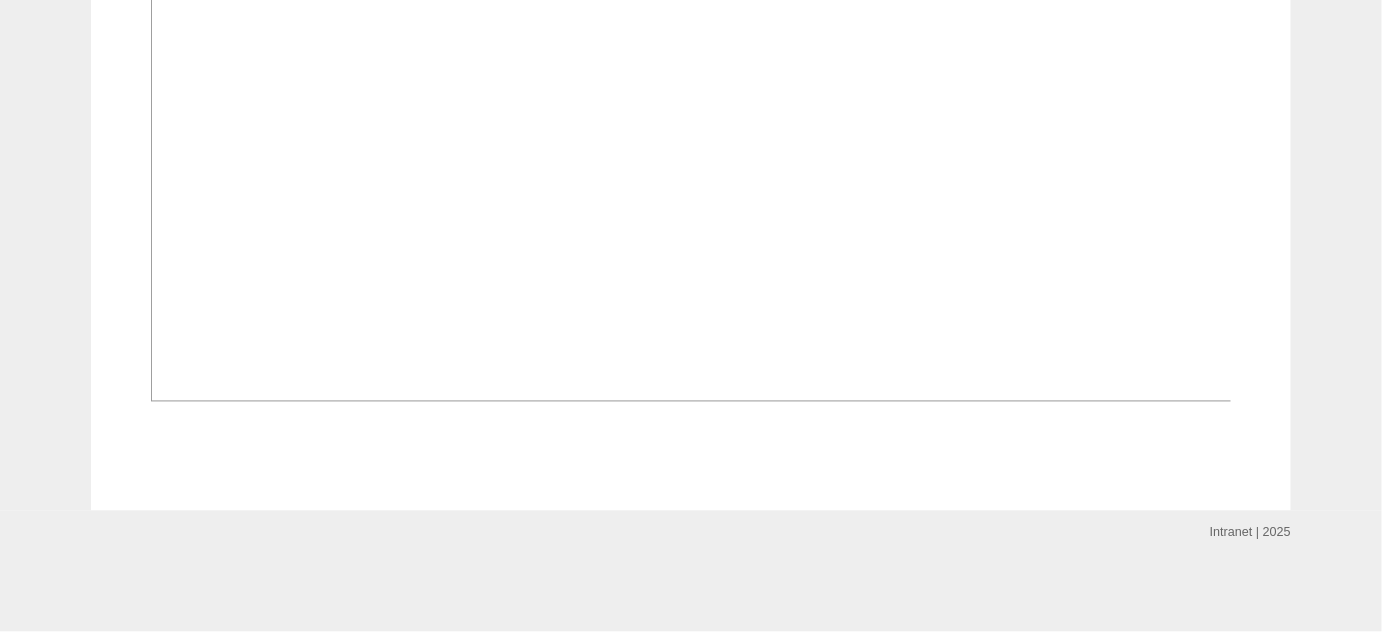 scroll, scrollTop: 1709, scrollLeft: 0, axis: vertical 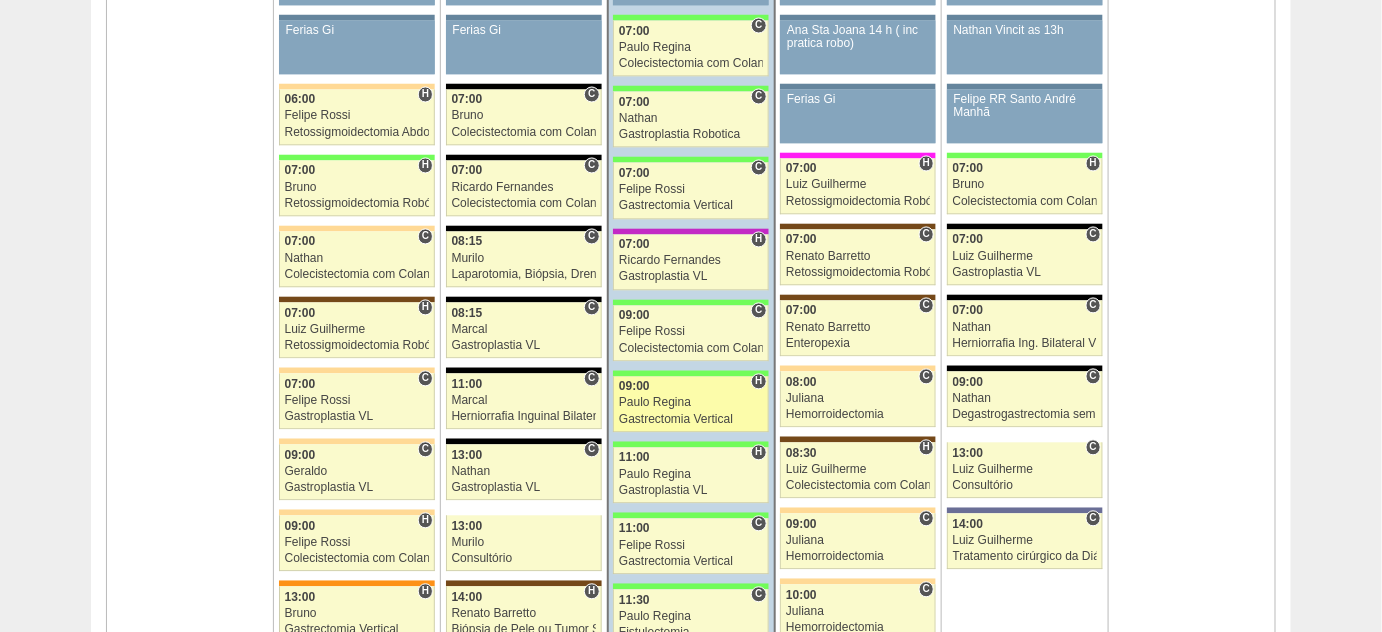 click on "Paulo Regina" at bounding box center [691, 402] 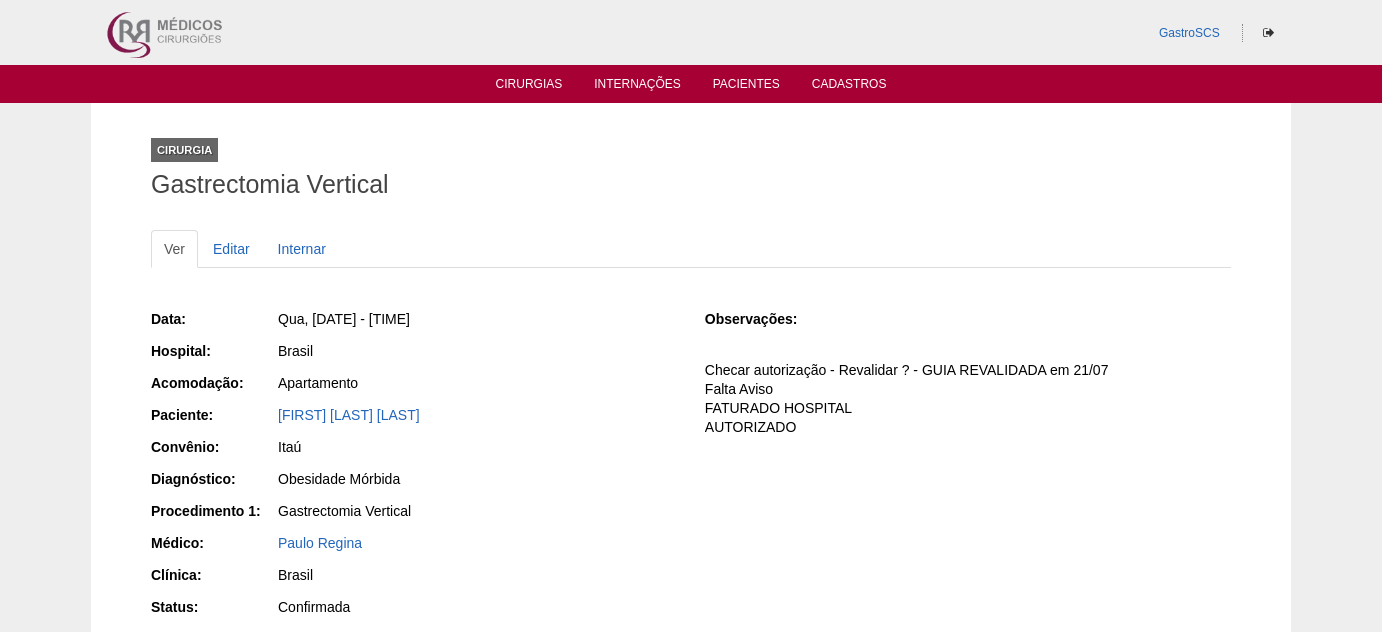 scroll, scrollTop: 0, scrollLeft: 0, axis: both 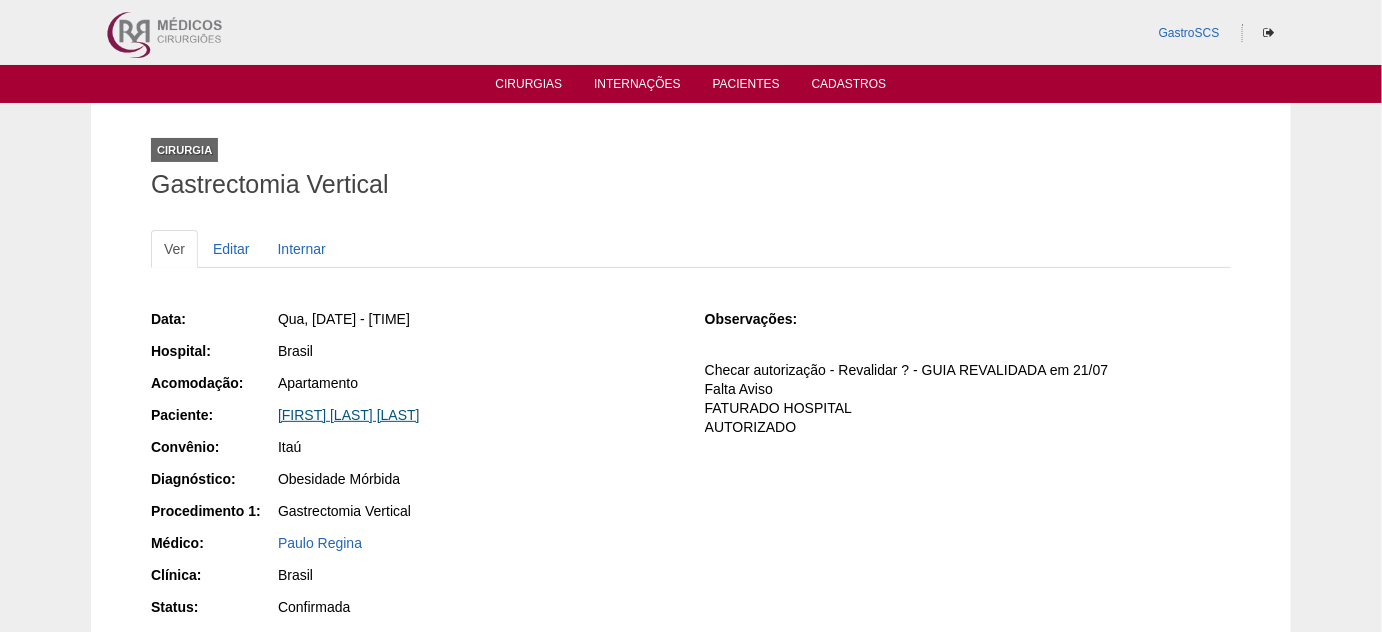 click on "Daniela da Silva Fae" at bounding box center (349, 415) 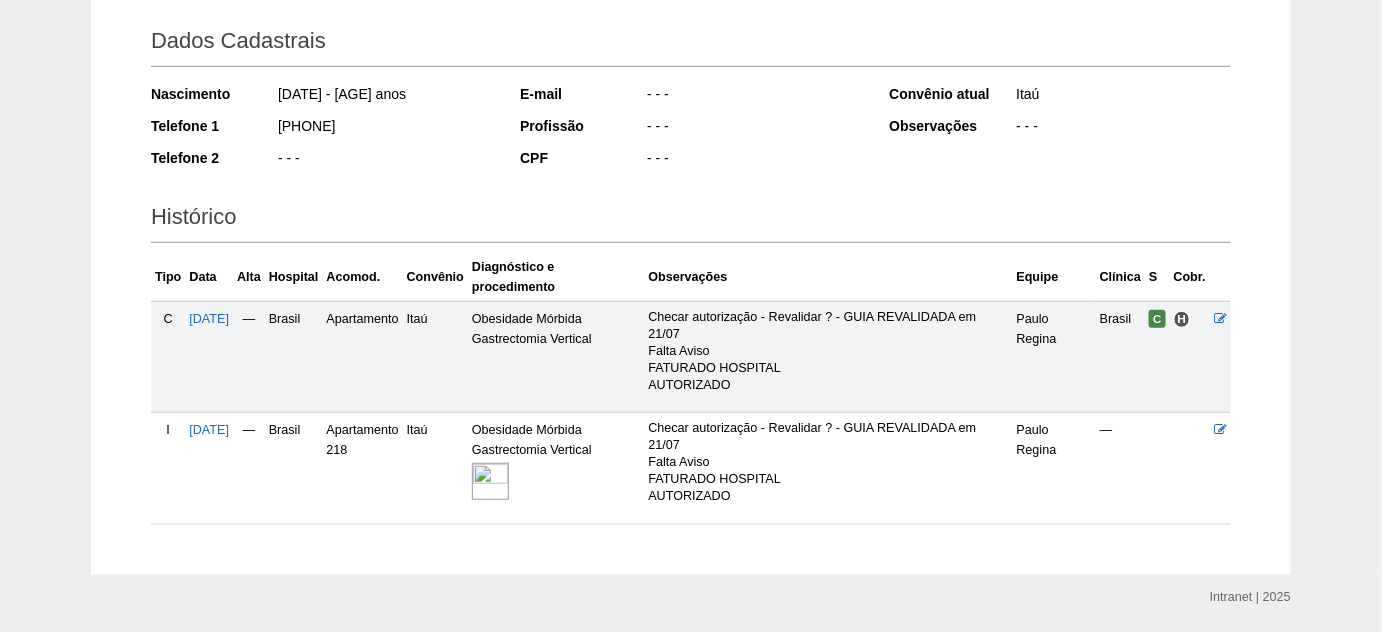 scroll, scrollTop: 338, scrollLeft: 0, axis: vertical 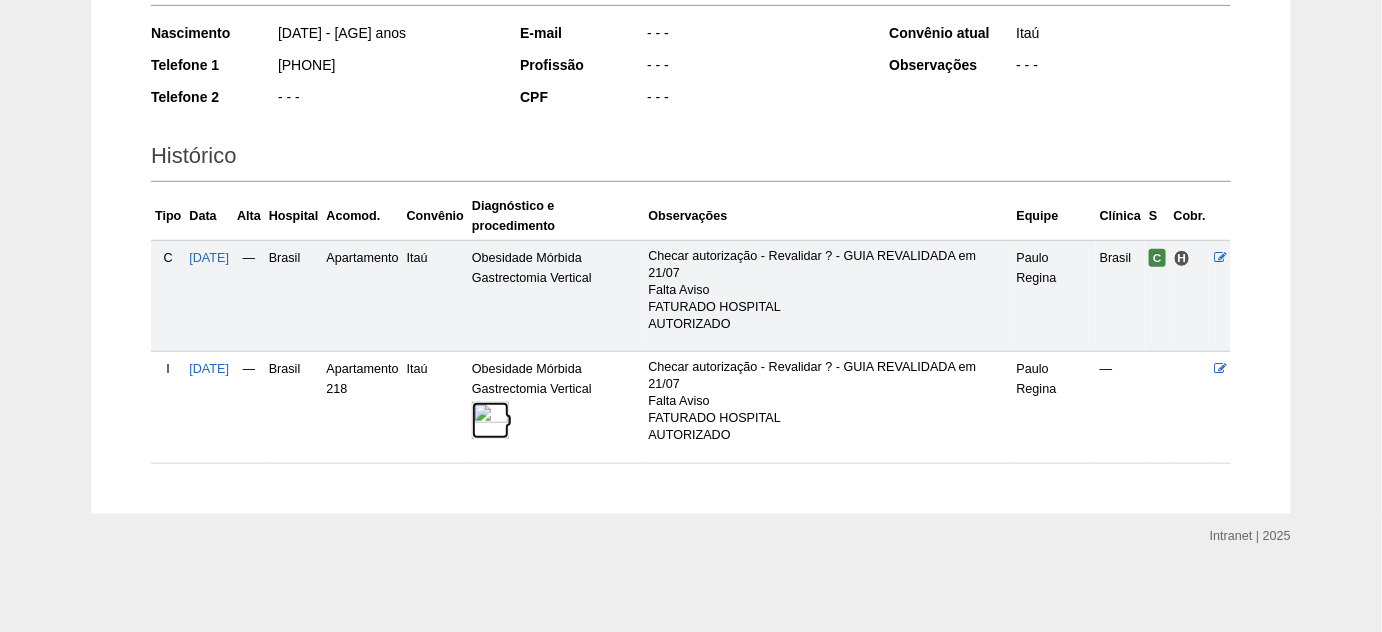 click at bounding box center (490, 420) 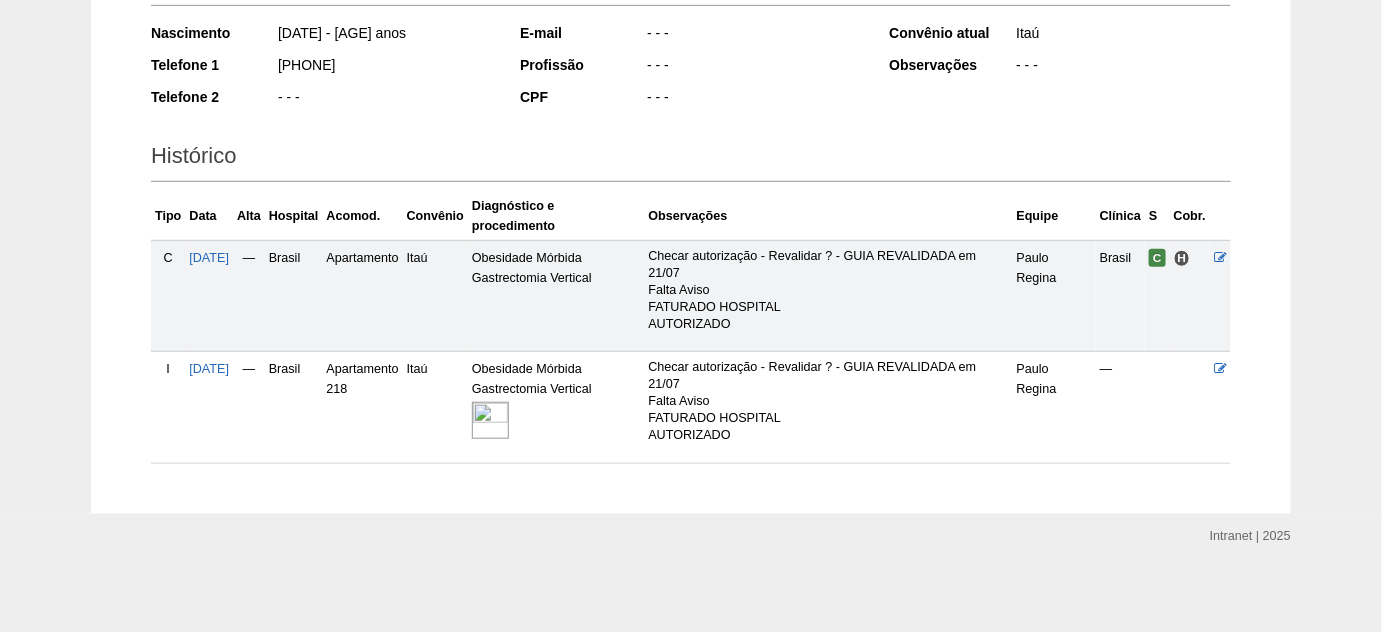 click at bounding box center (490, 420) 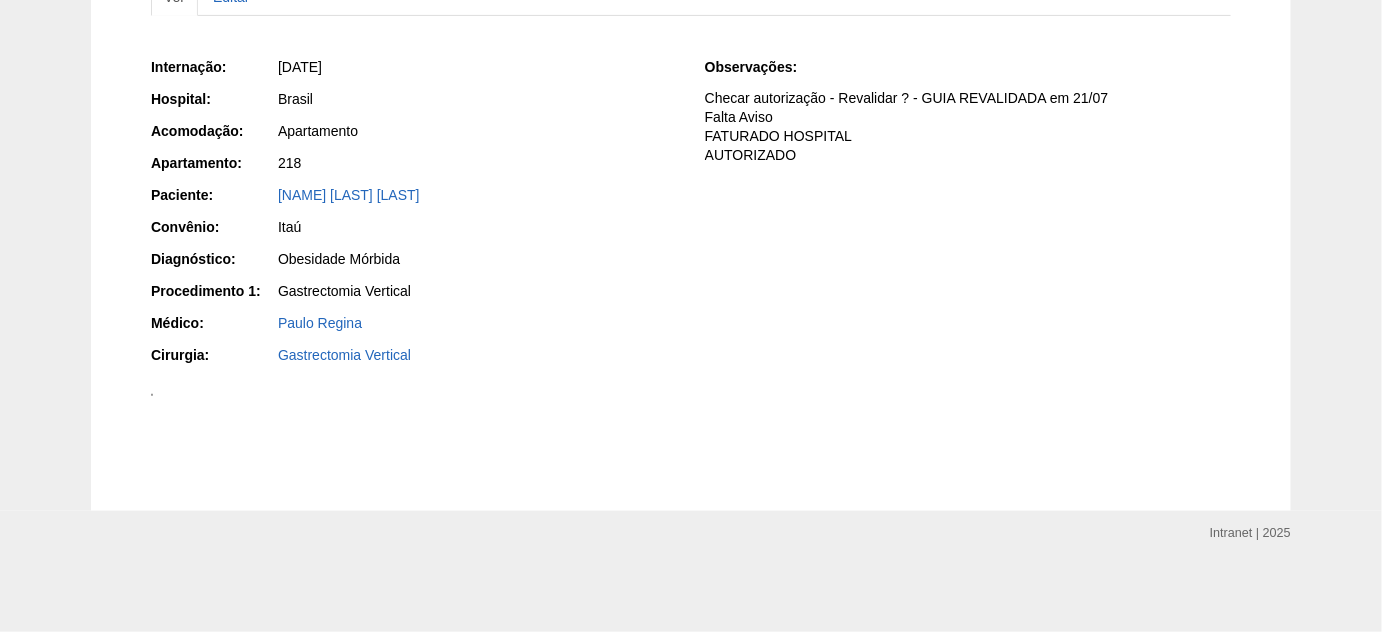 scroll, scrollTop: 1067, scrollLeft: 0, axis: vertical 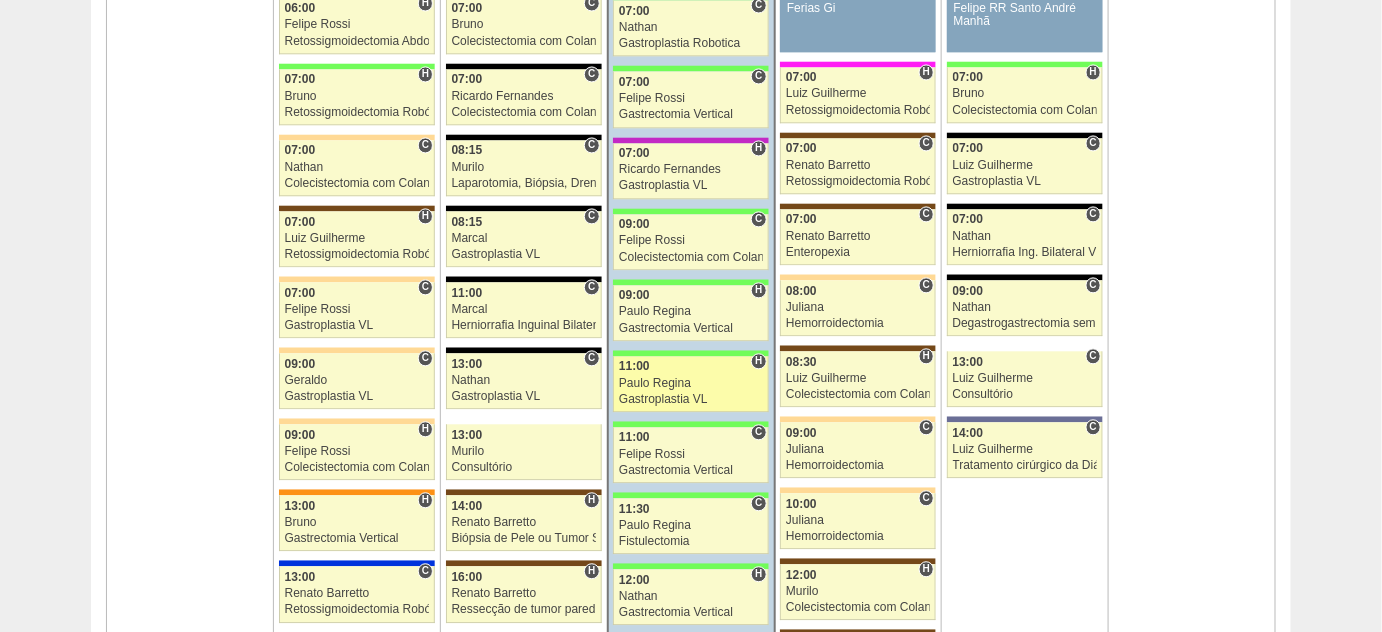 click on "Paulo Regina" at bounding box center (691, 383) 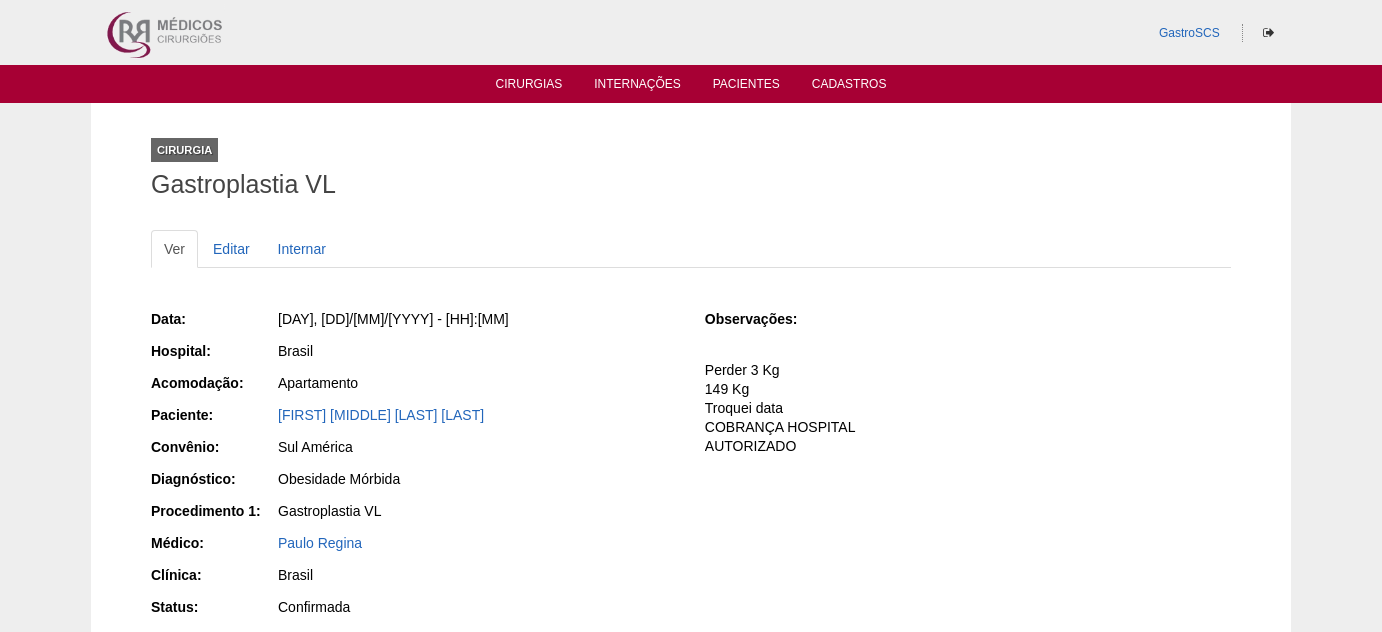 scroll, scrollTop: 0, scrollLeft: 0, axis: both 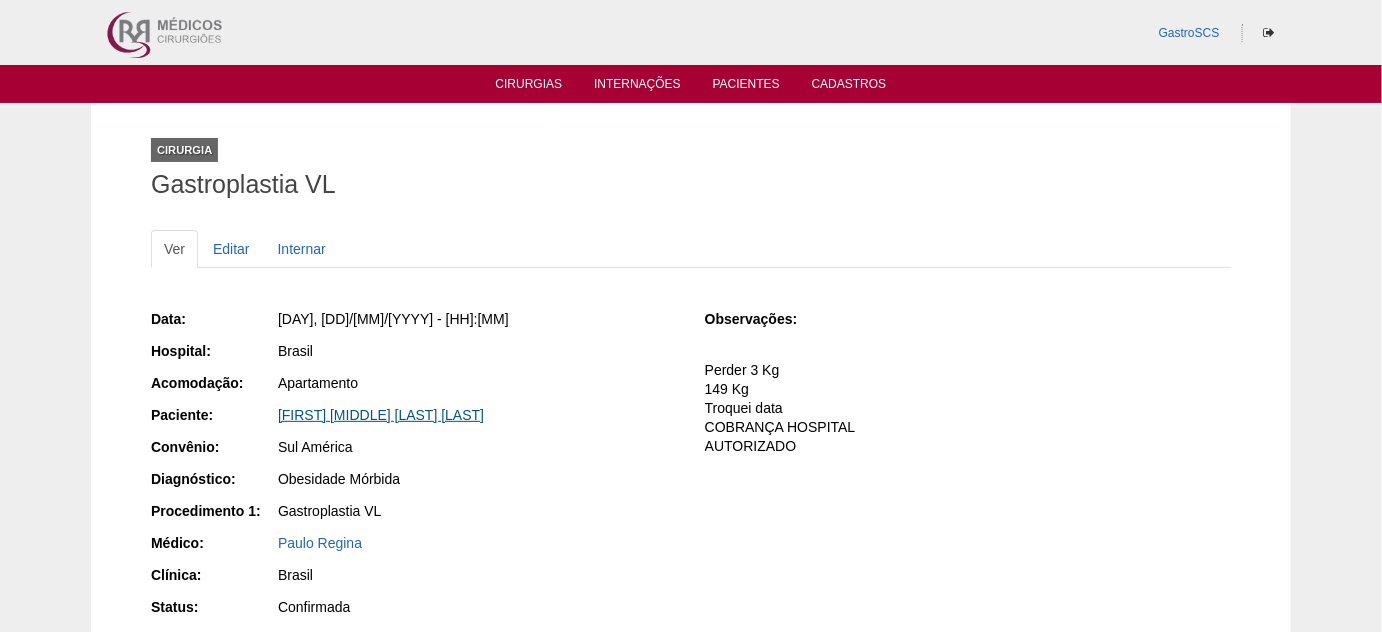 click on "[NAME] [NAME] [NAME]" at bounding box center [381, 415] 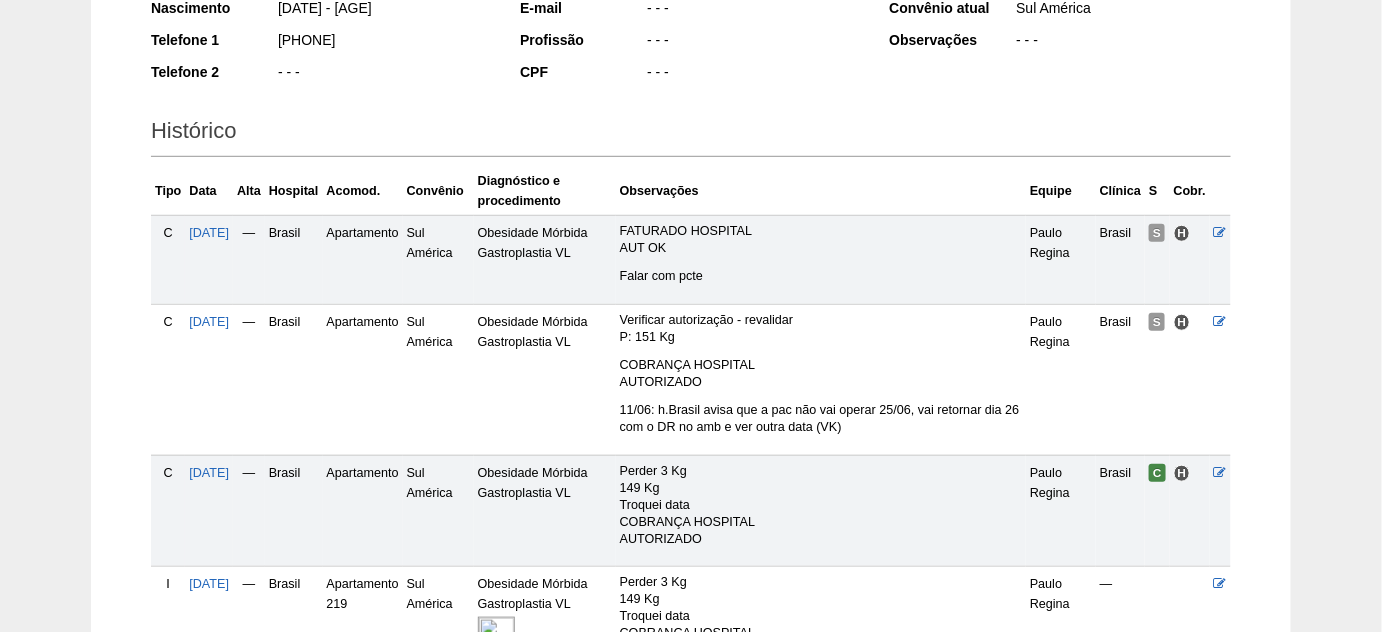 scroll, scrollTop: 454, scrollLeft: 0, axis: vertical 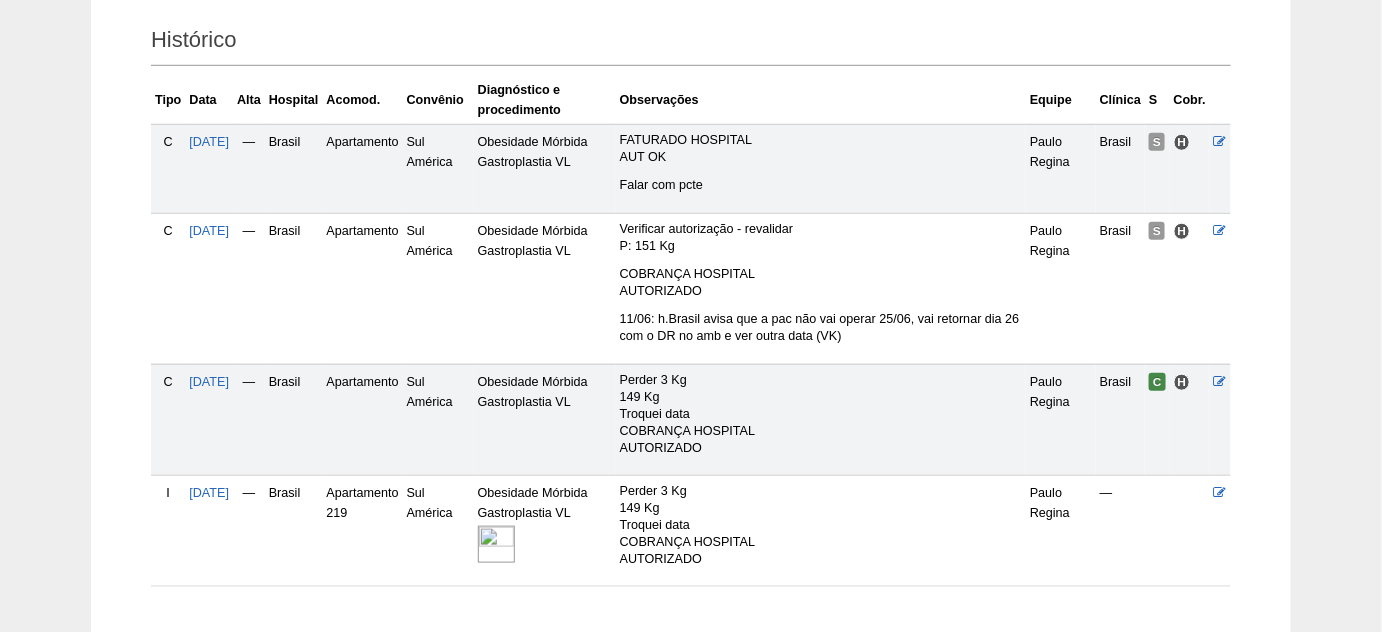 click at bounding box center [496, 544] 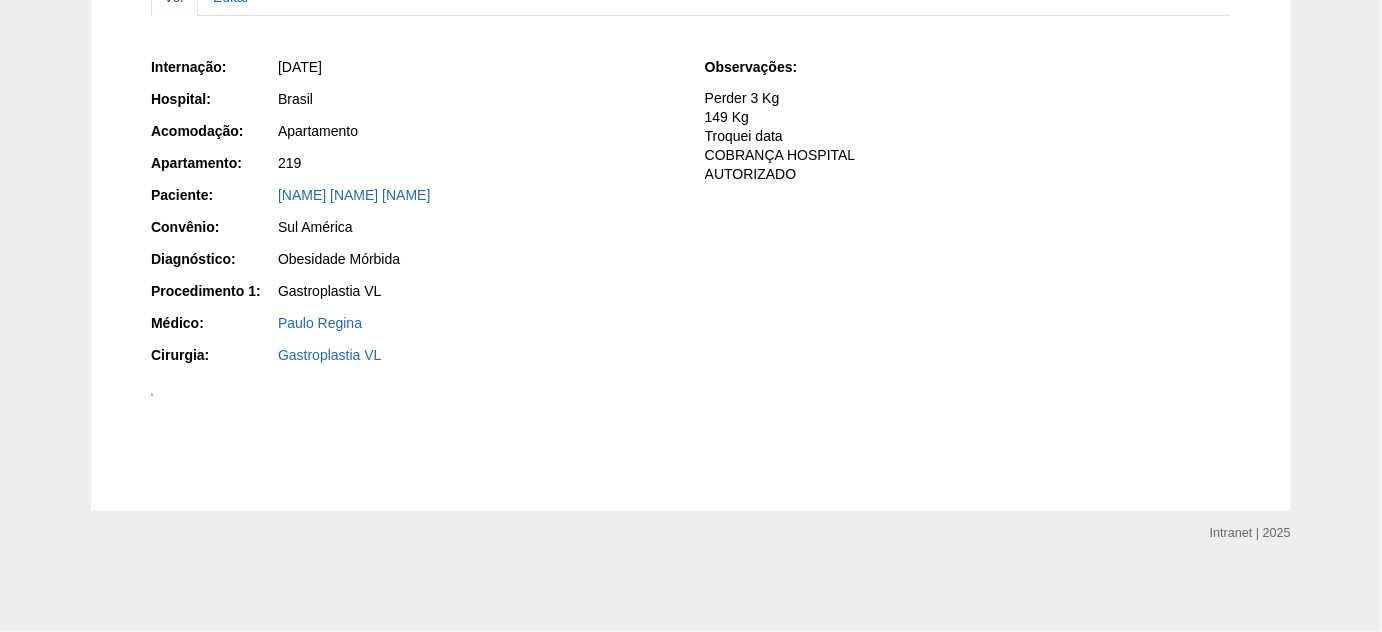 scroll, scrollTop: 454, scrollLeft: 0, axis: vertical 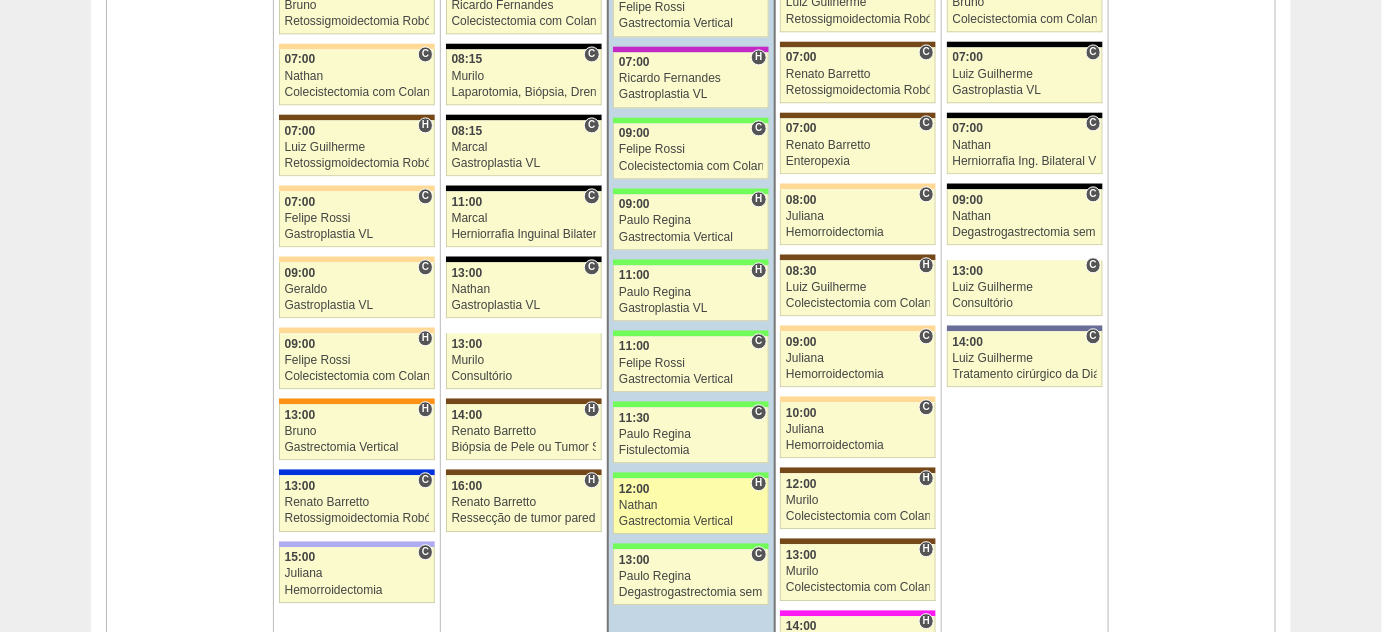 click on "Nathan" at bounding box center (691, 505) 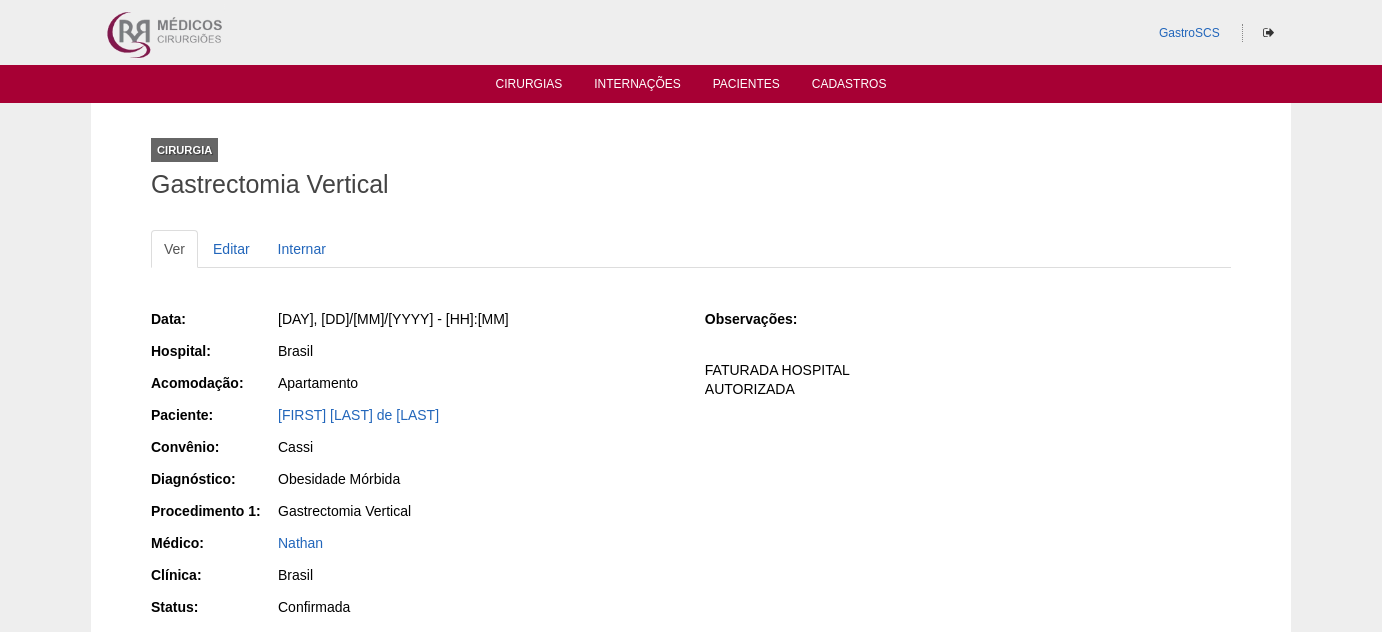 scroll, scrollTop: 0, scrollLeft: 0, axis: both 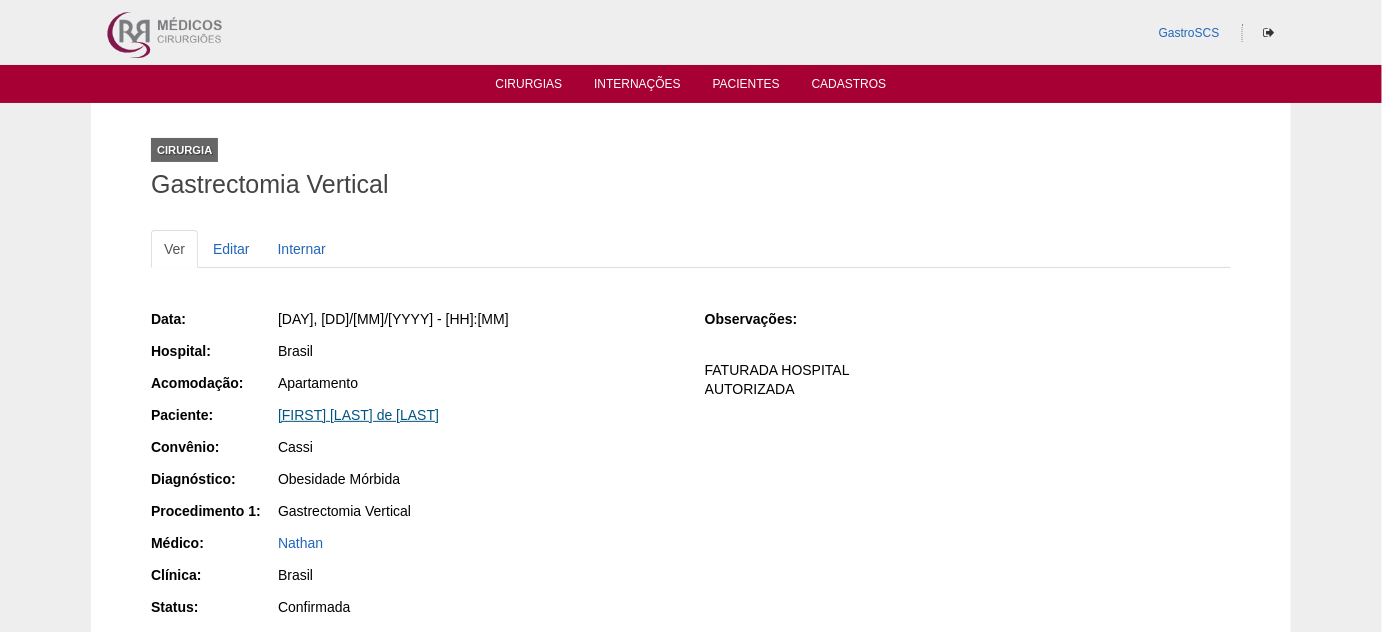click on "[FIRST] [LAST] de [LAST]" at bounding box center [358, 415] 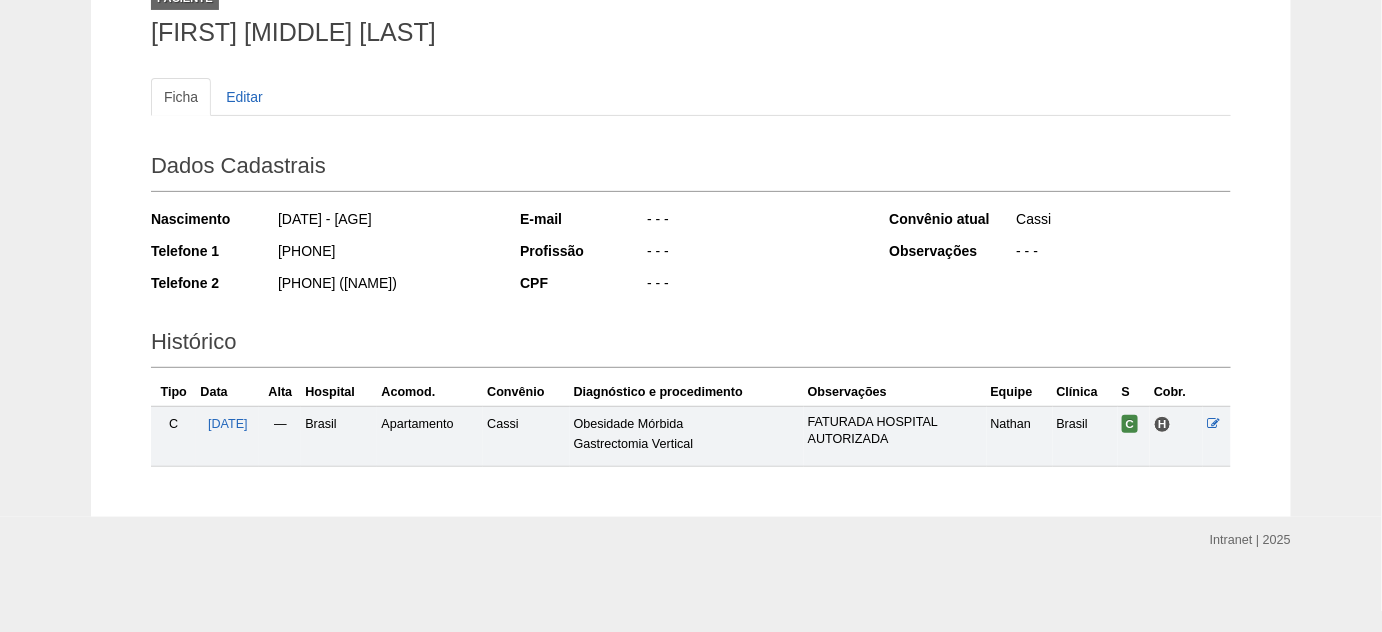 scroll, scrollTop: 155, scrollLeft: 0, axis: vertical 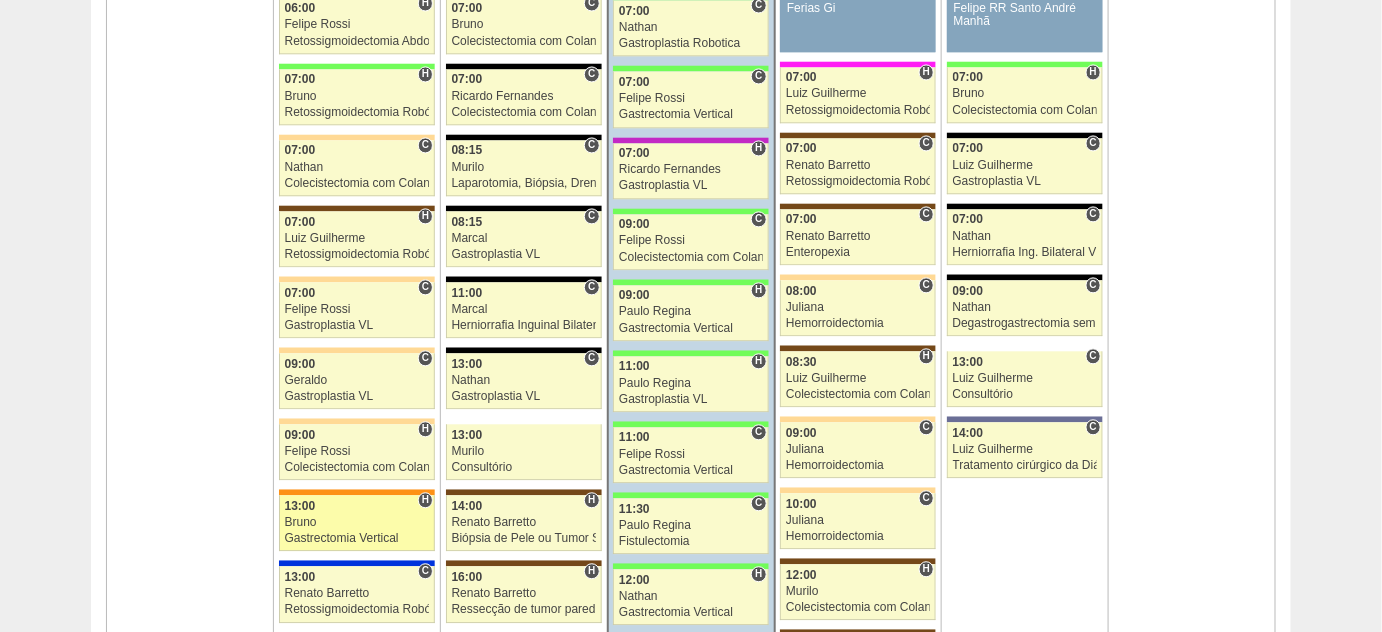 click on "Bruno" at bounding box center (357, 522) 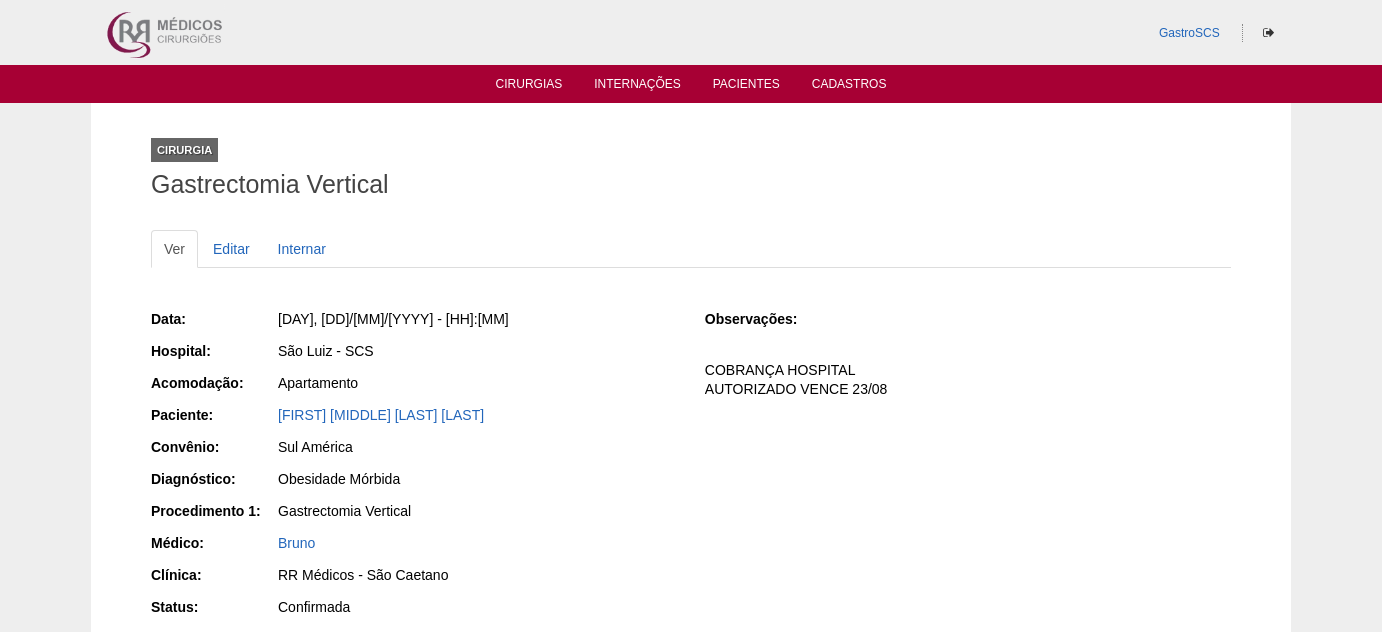 scroll, scrollTop: 0, scrollLeft: 0, axis: both 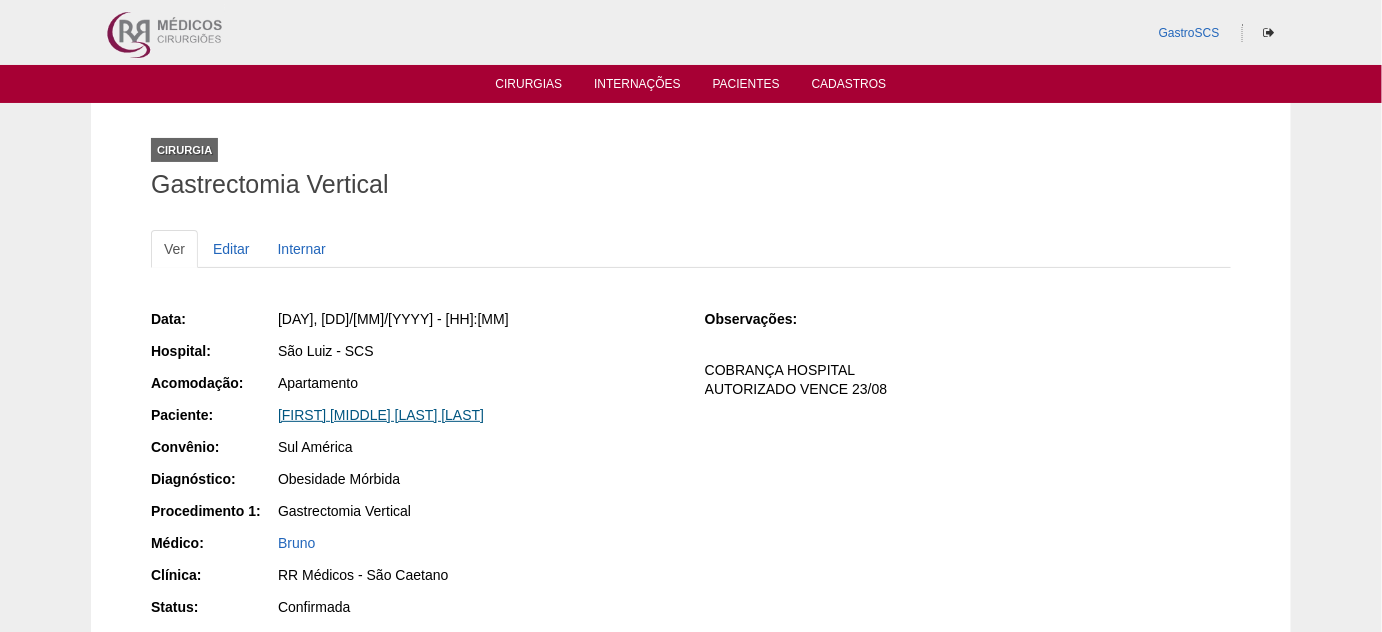 click on "Marcia Rejane da Silva Souza" at bounding box center [381, 415] 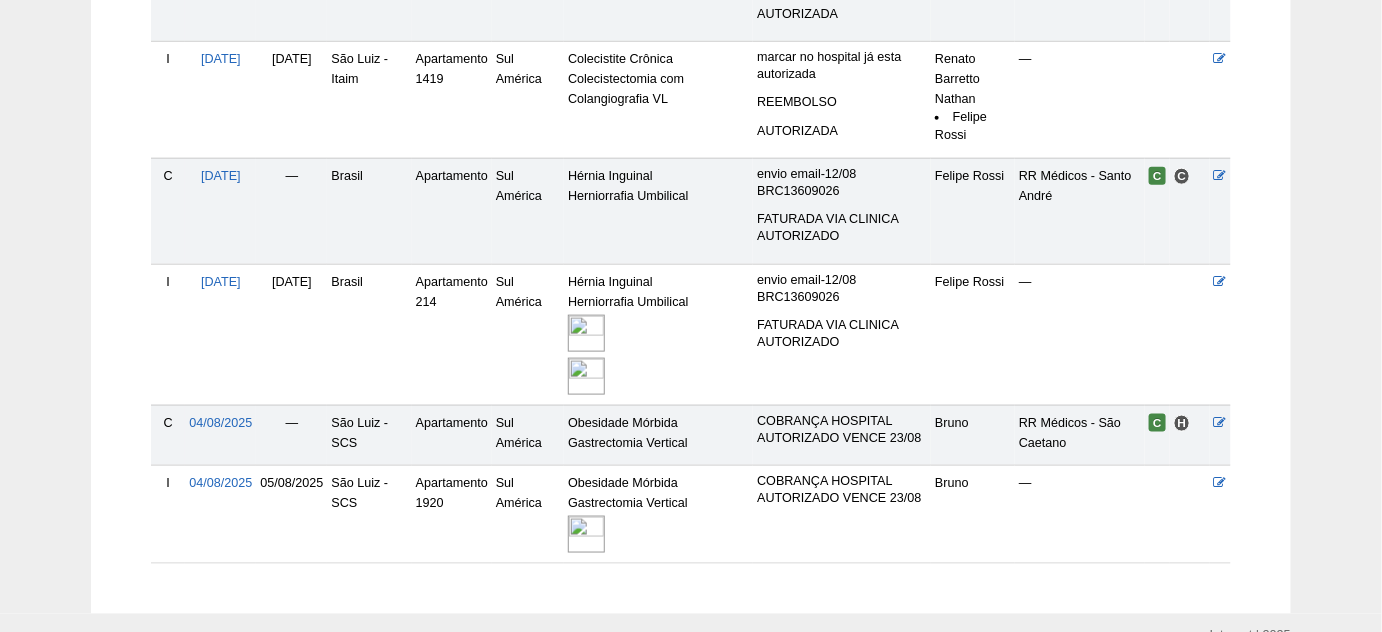 scroll, scrollTop: 727, scrollLeft: 0, axis: vertical 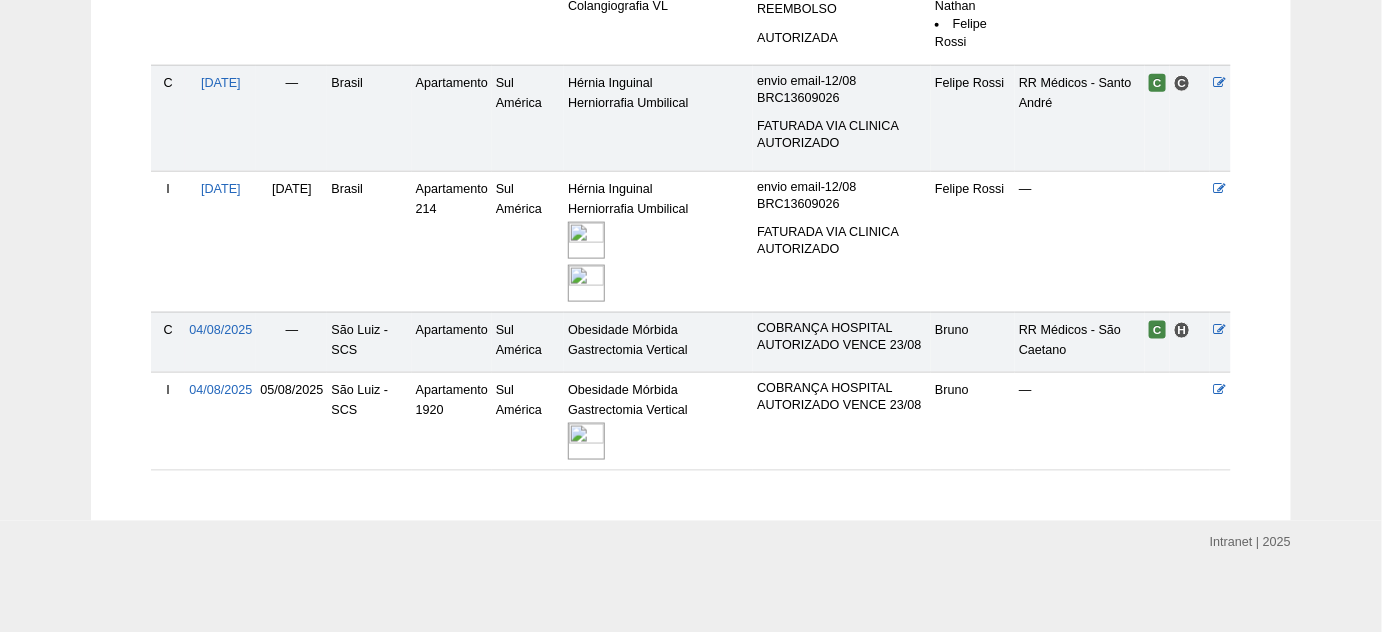 click at bounding box center (586, 441) 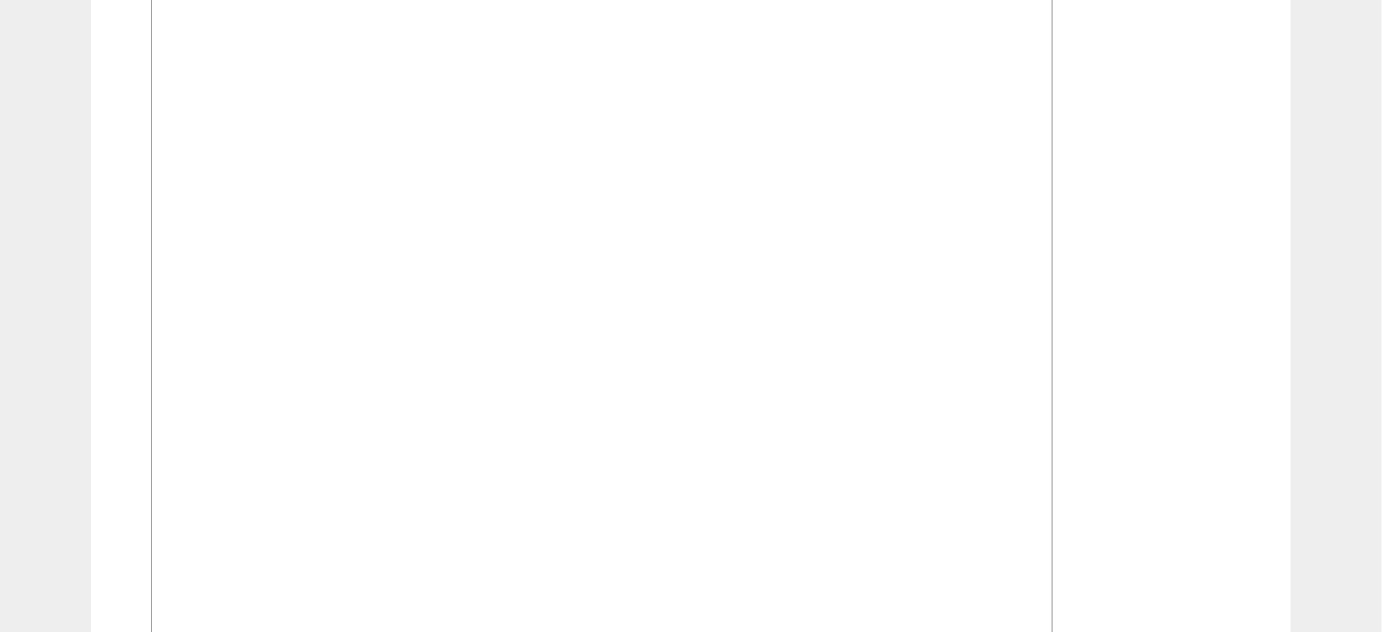scroll, scrollTop: 636, scrollLeft: 0, axis: vertical 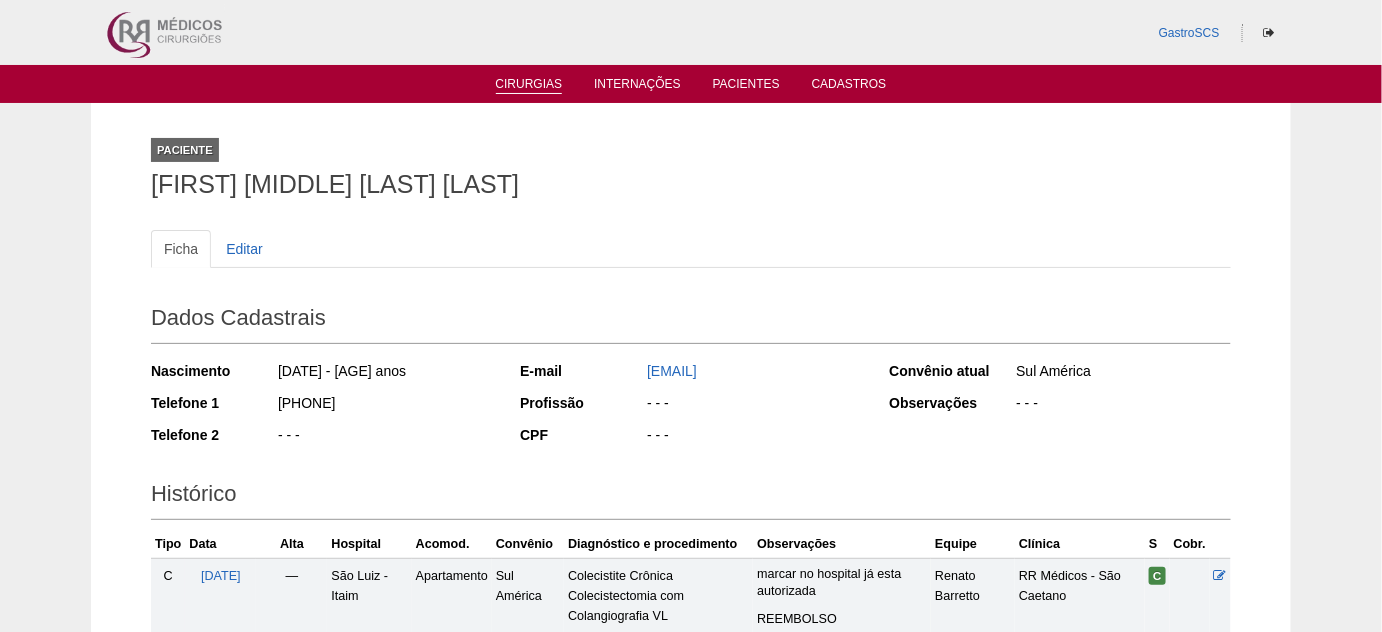click on "Cirurgias" at bounding box center [529, 85] 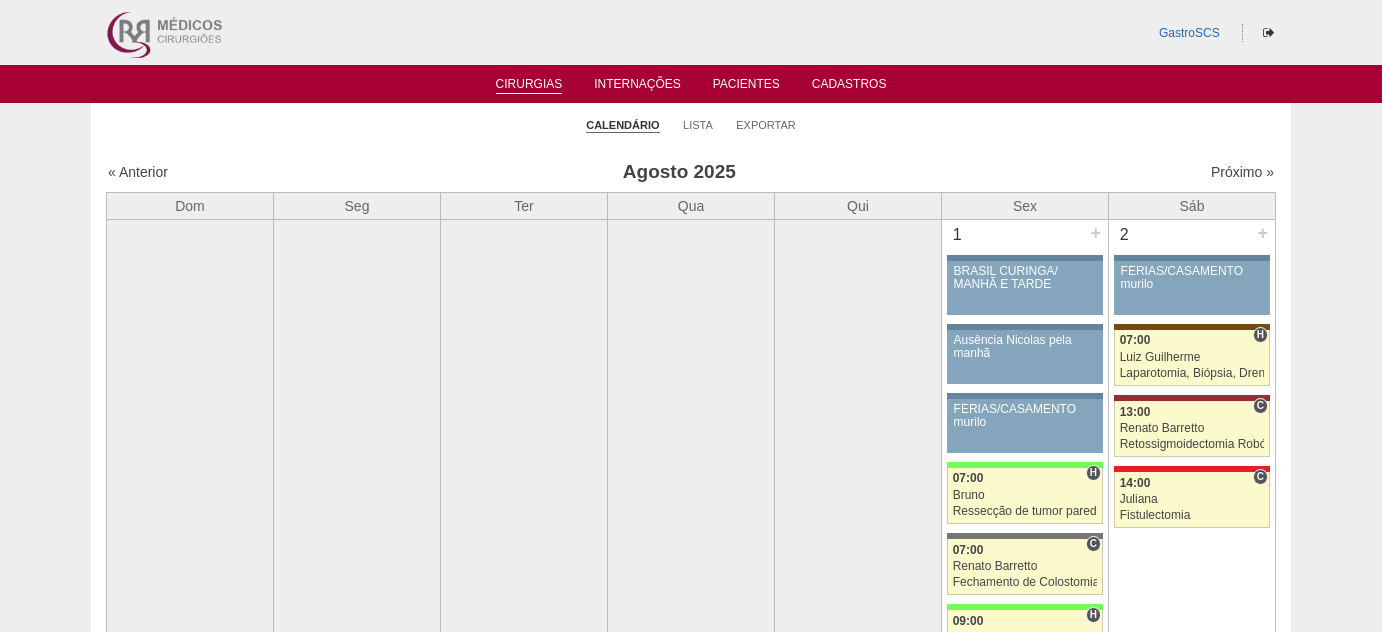 scroll, scrollTop: 0, scrollLeft: 0, axis: both 